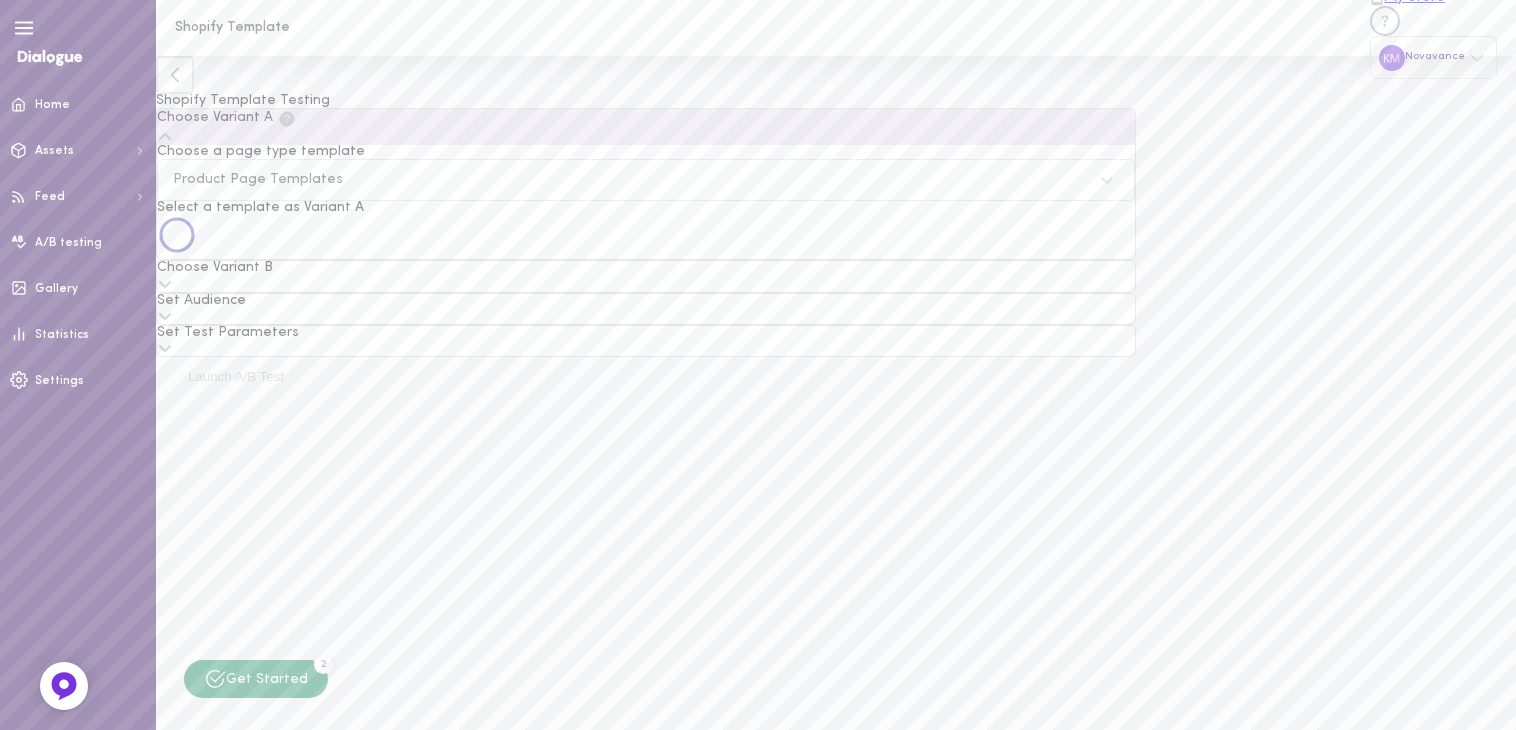 scroll, scrollTop: 0, scrollLeft: 0, axis: both 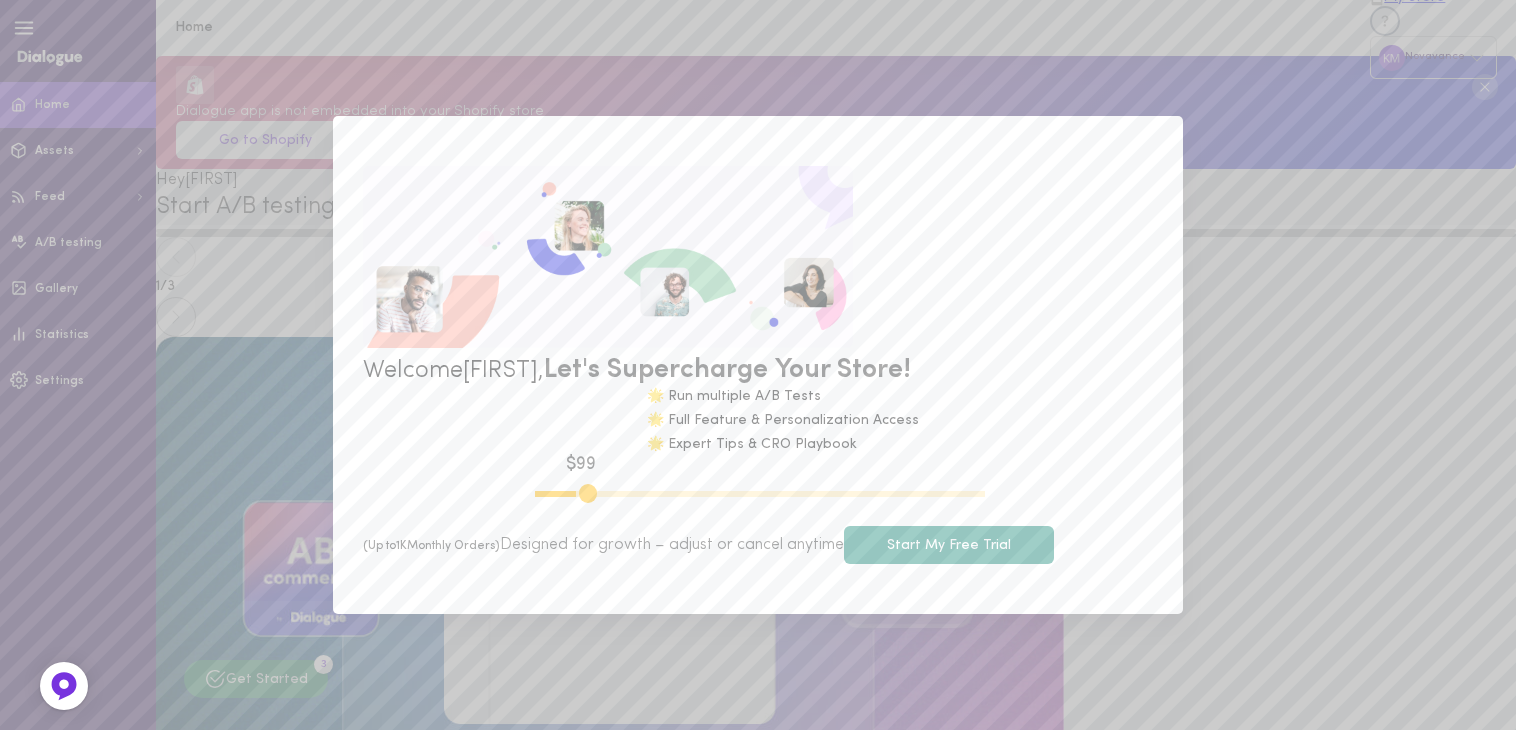 click on "Start My Free Trial" at bounding box center (949, 545) 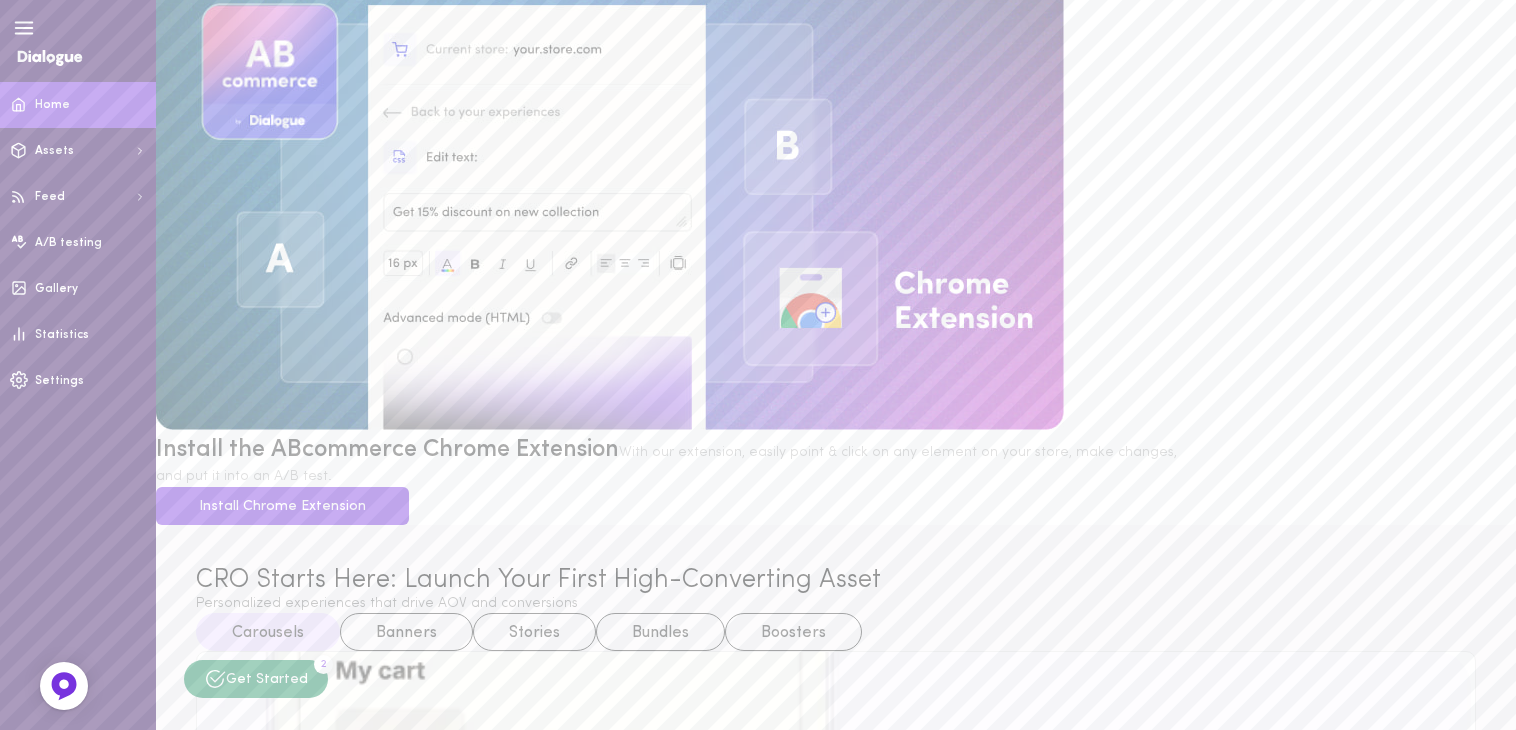 scroll, scrollTop: 0, scrollLeft: 0, axis: both 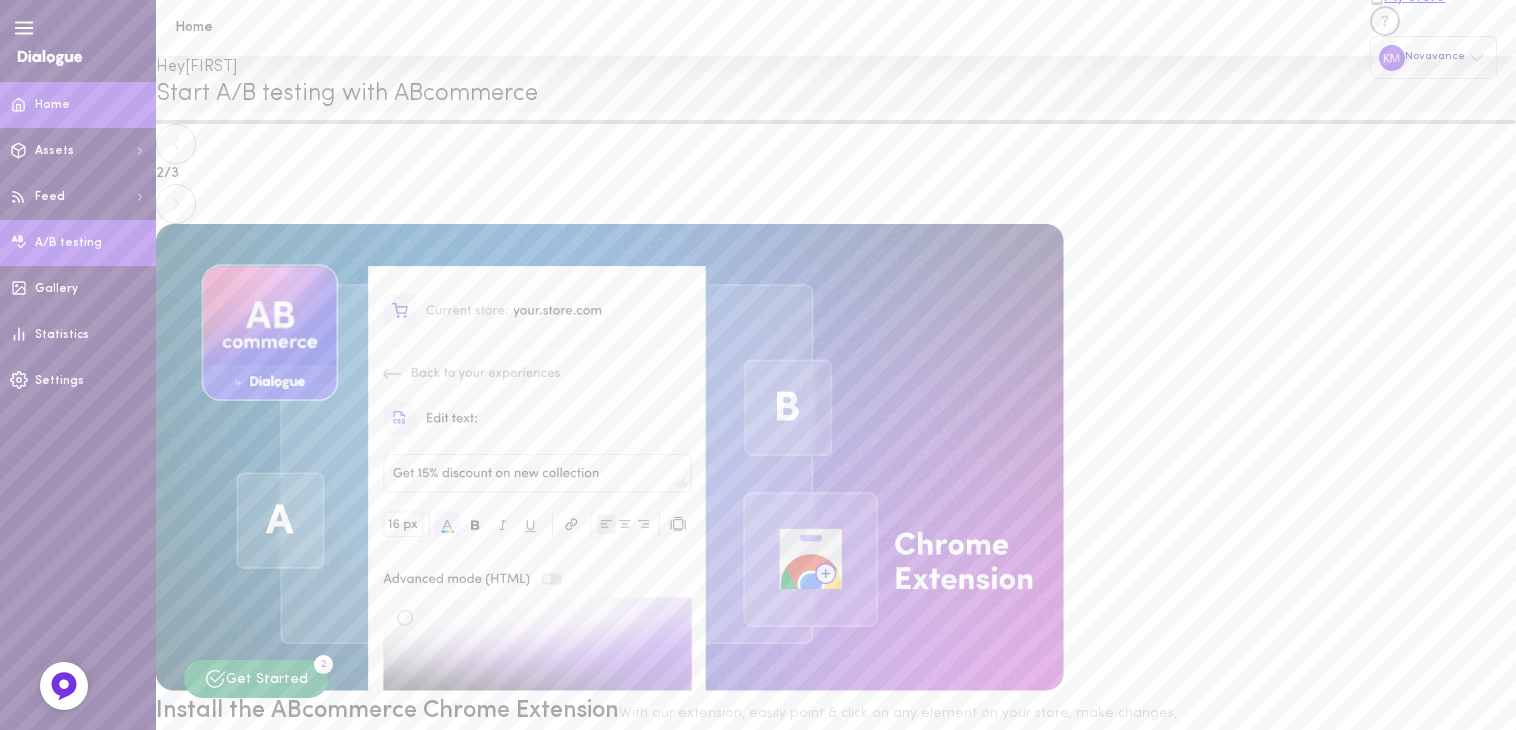 click on "A/B testing" at bounding box center (78, 243) 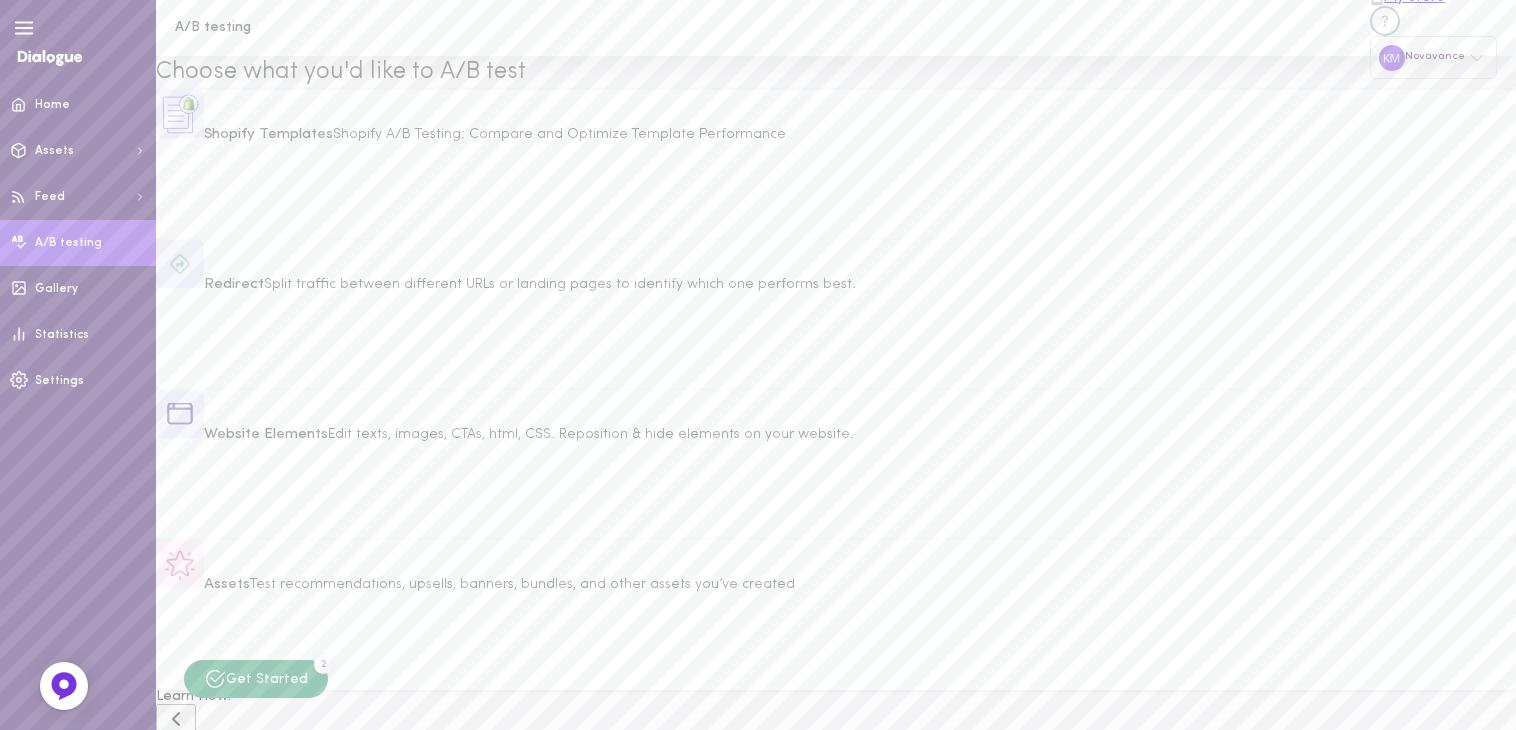click on "Shopify A/B Testing: Compare and Optimize Template Performance" at bounding box center (559, 134) 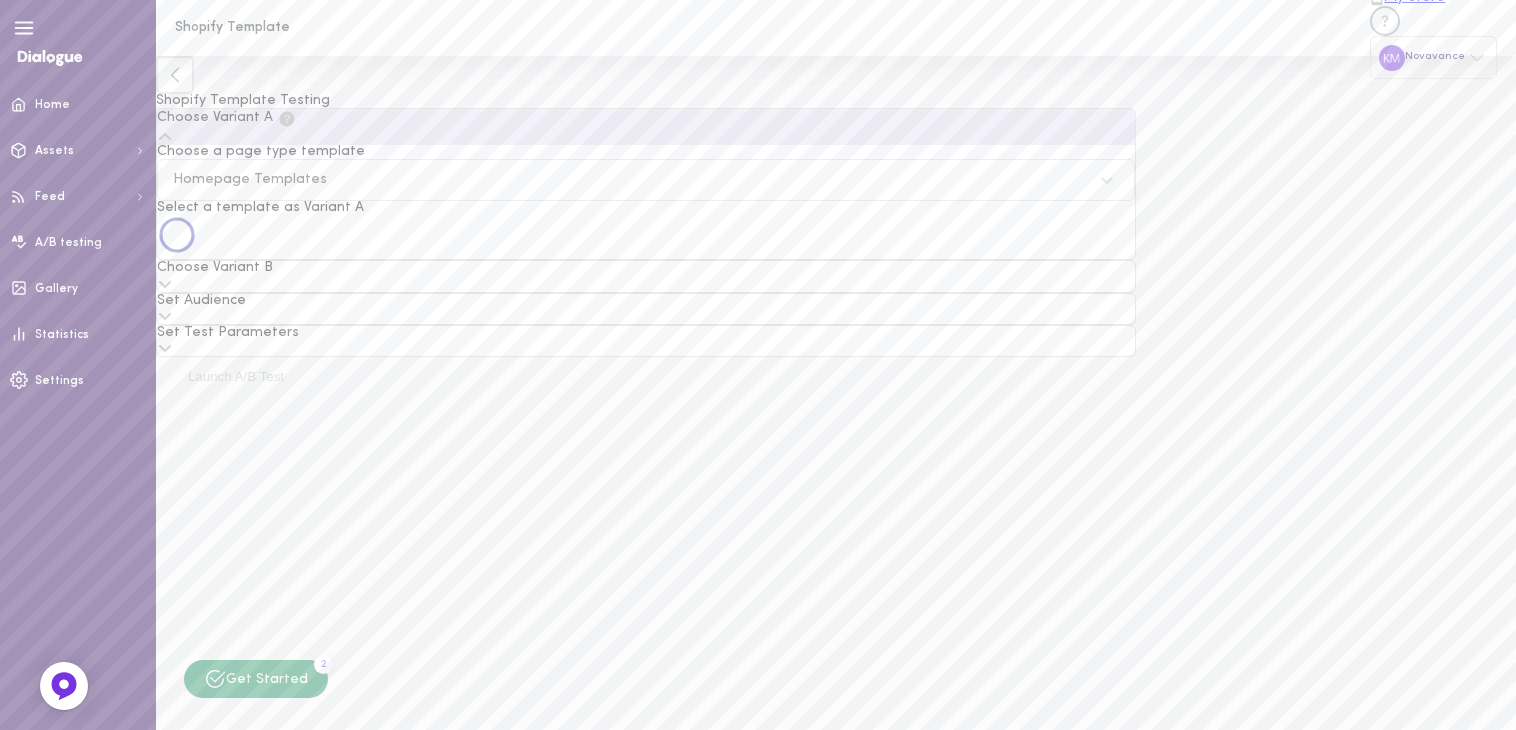 scroll, scrollTop: 114, scrollLeft: 0, axis: vertical 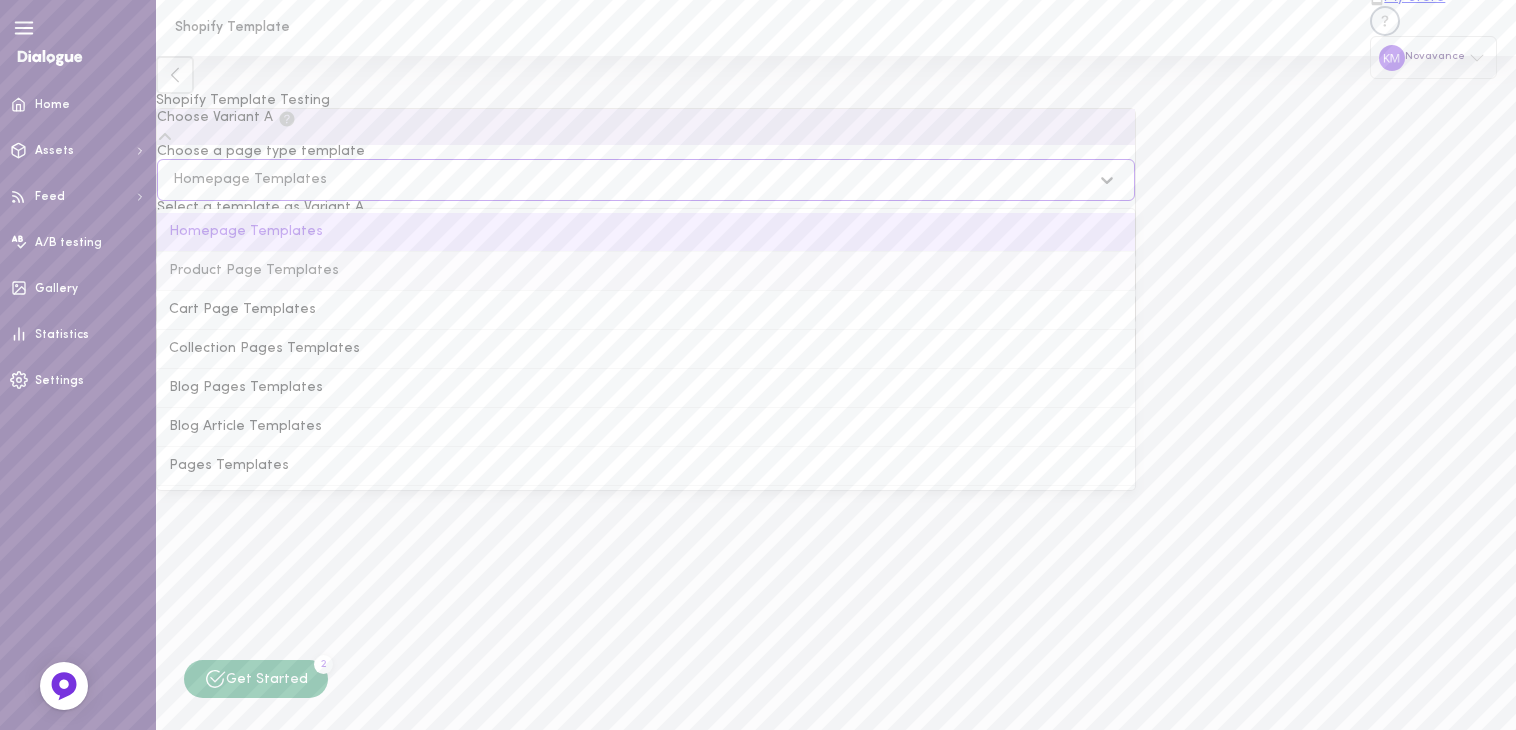 click on "Product Page Templates" at bounding box center (646, 271) 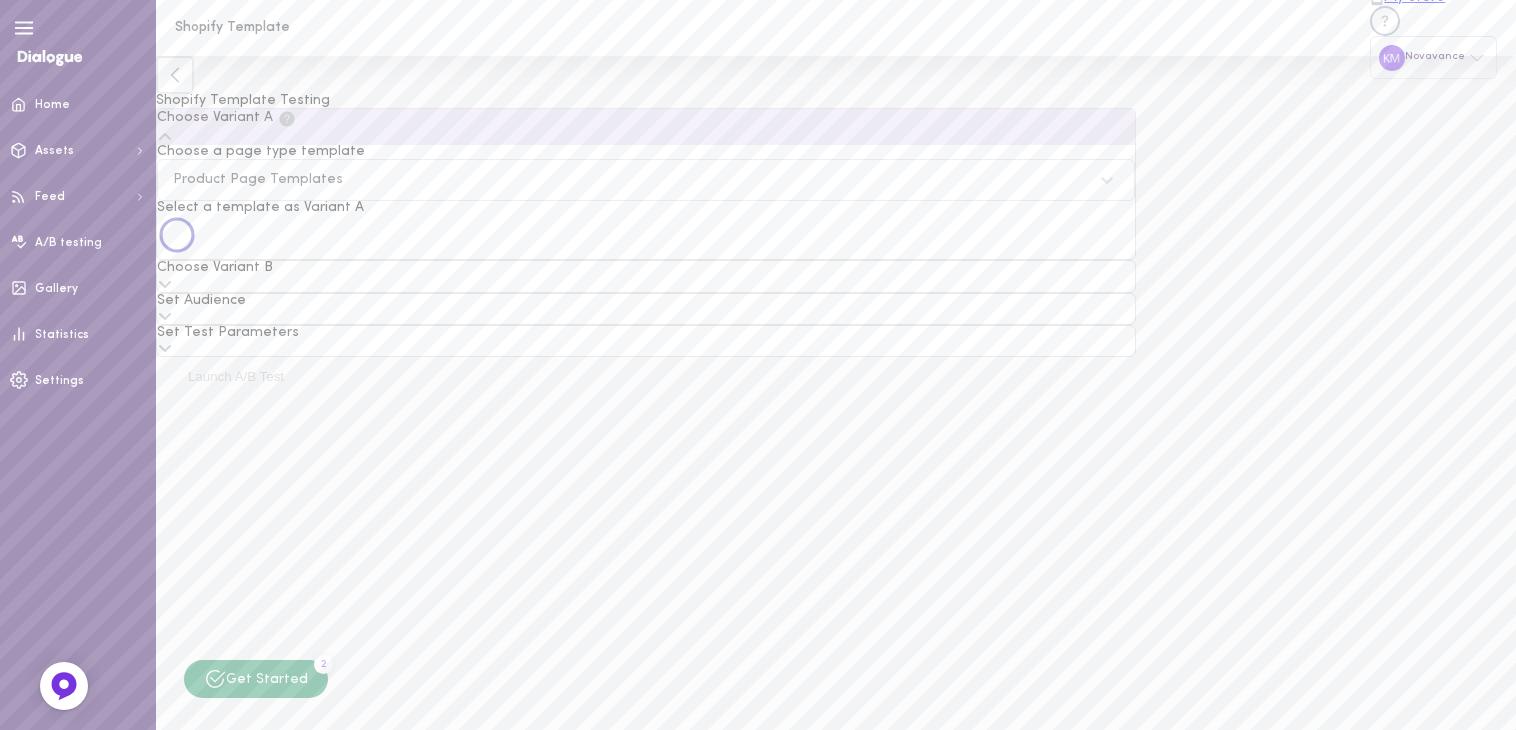 click on "Select a template as Variant A" at bounding box center (646, 230) 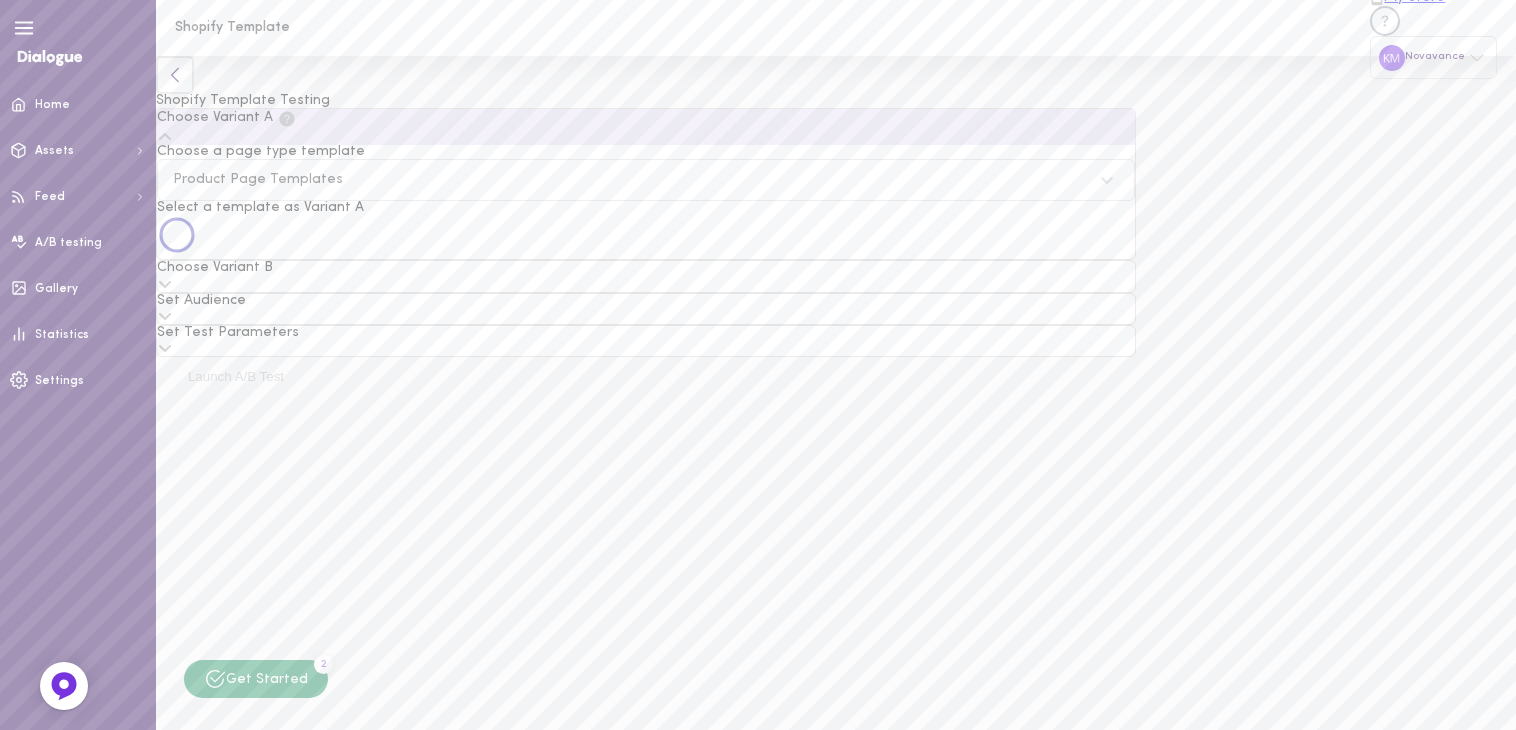 click at bounding box center [175, 75] 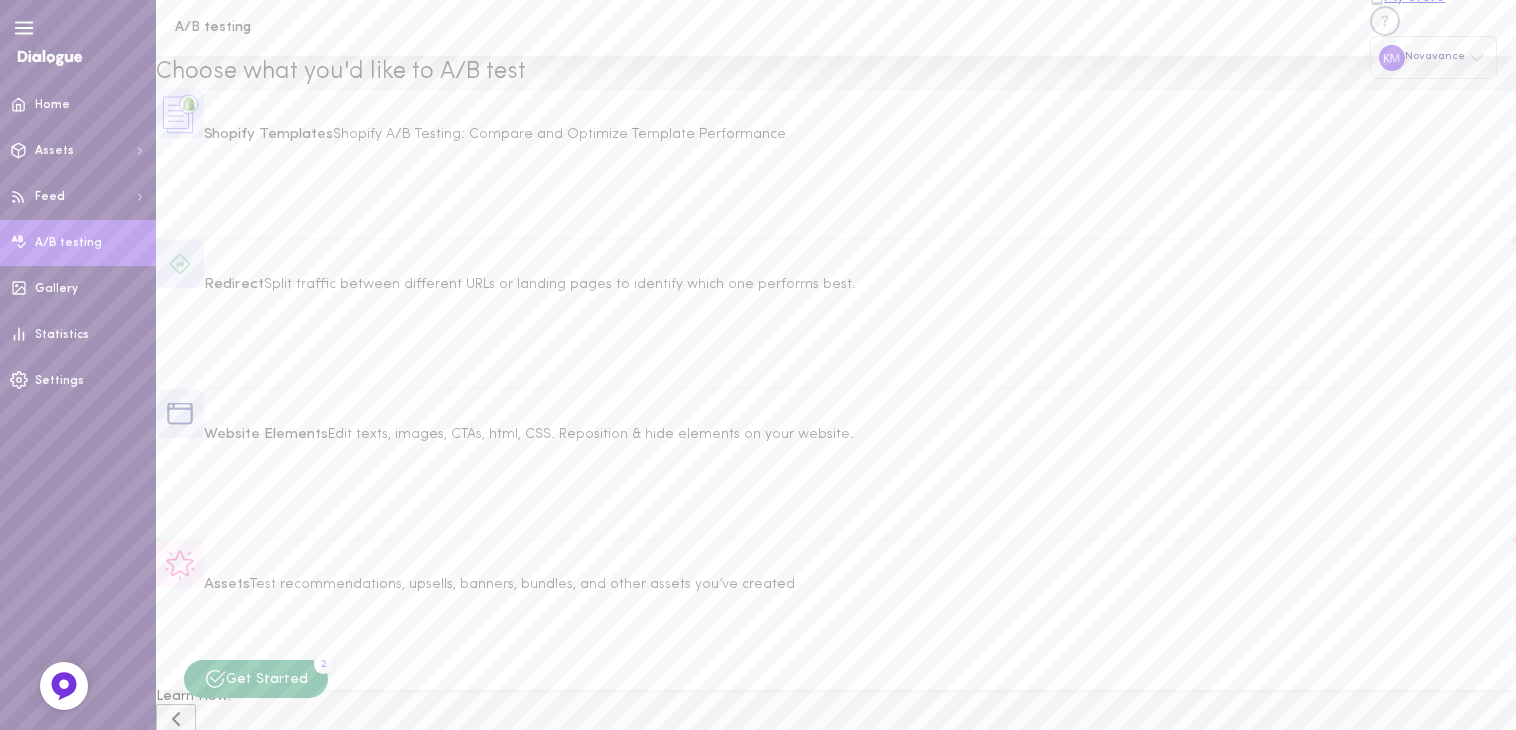 click on "Shopify A/B Testing: Compare and Optimize Template Performance" at bounding box center [559, 134] 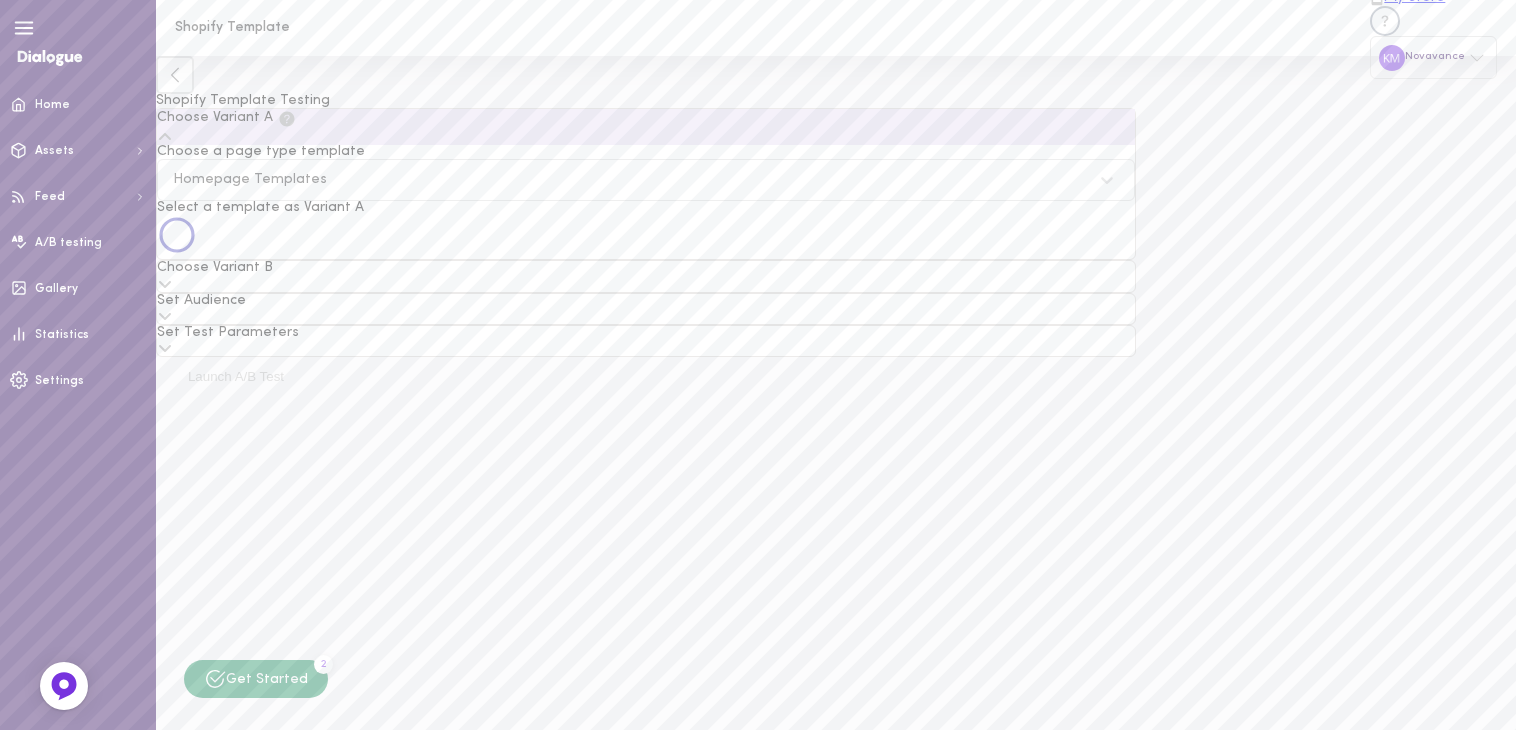click on "Homepage Templates" at bounding box center (646, 180) 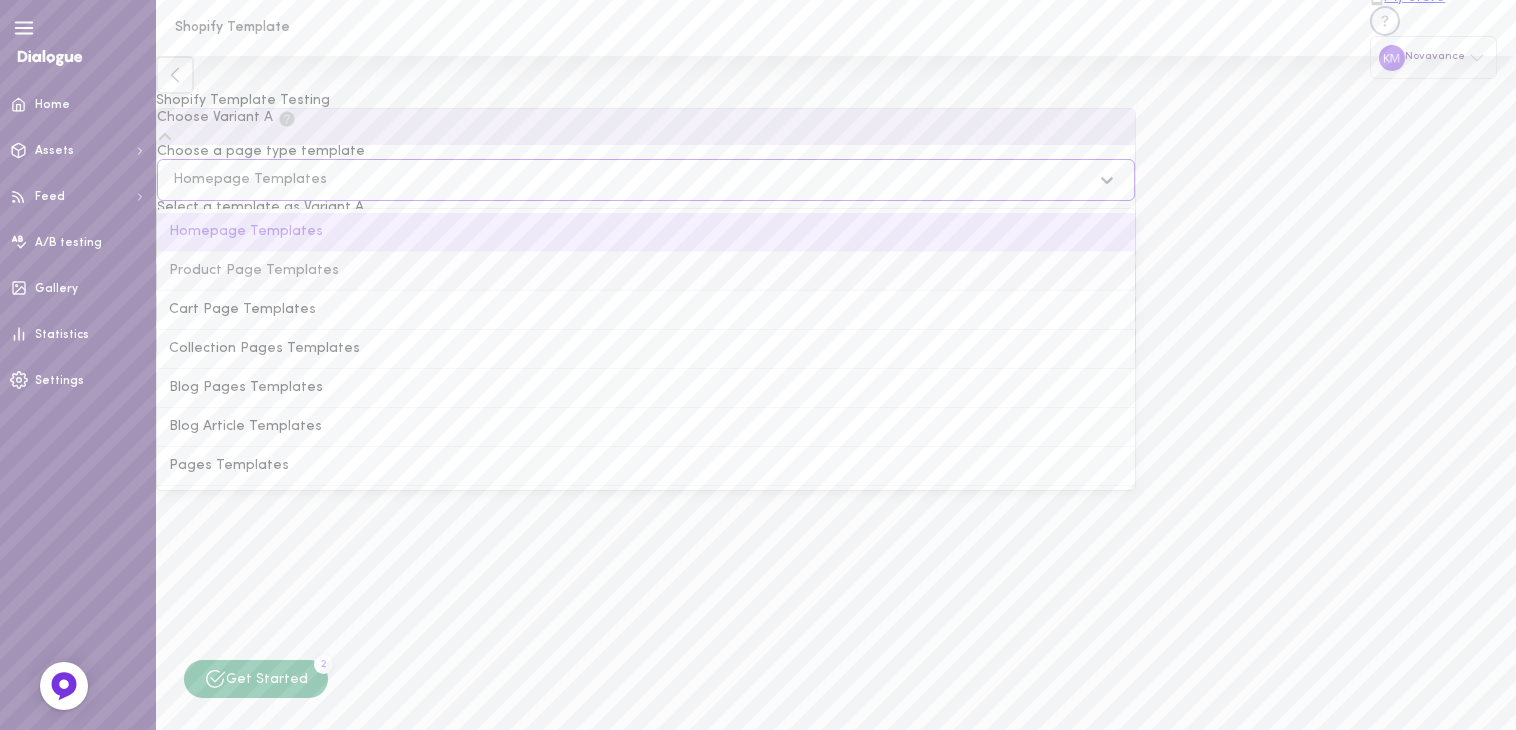 click on "Product Page Templates" at bounding box center (646, 271) 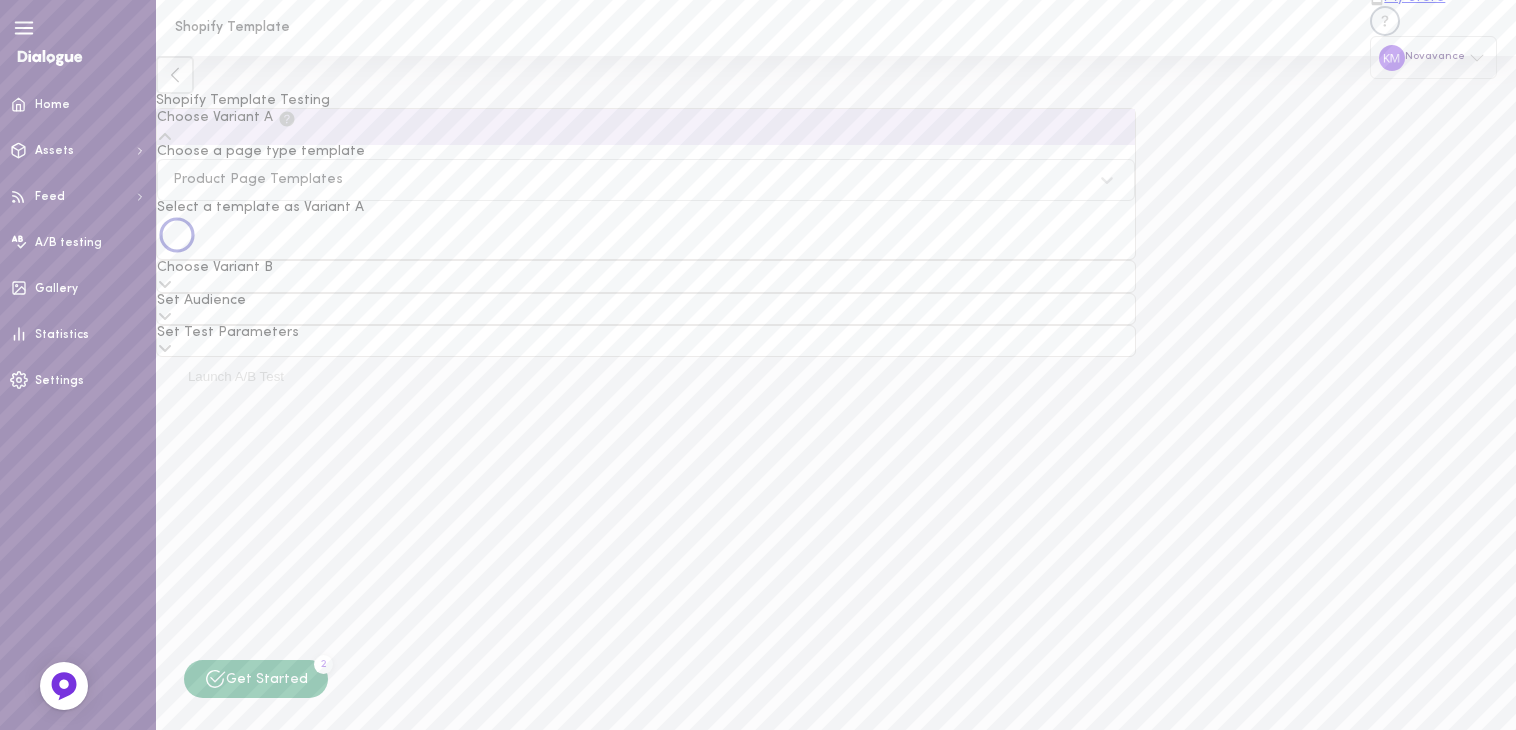 click at bounding box center [646, 237] 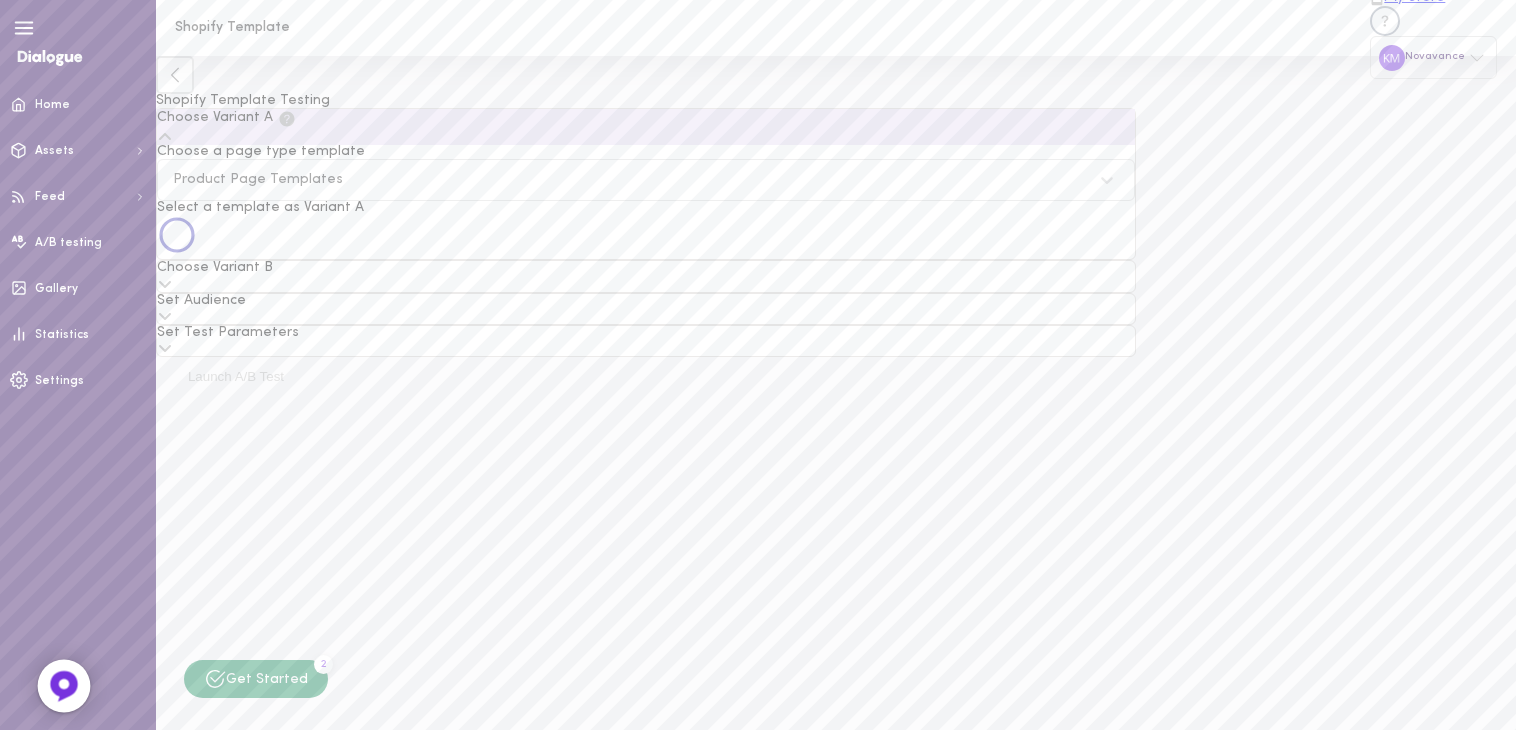click at bounding box center [64, 686] 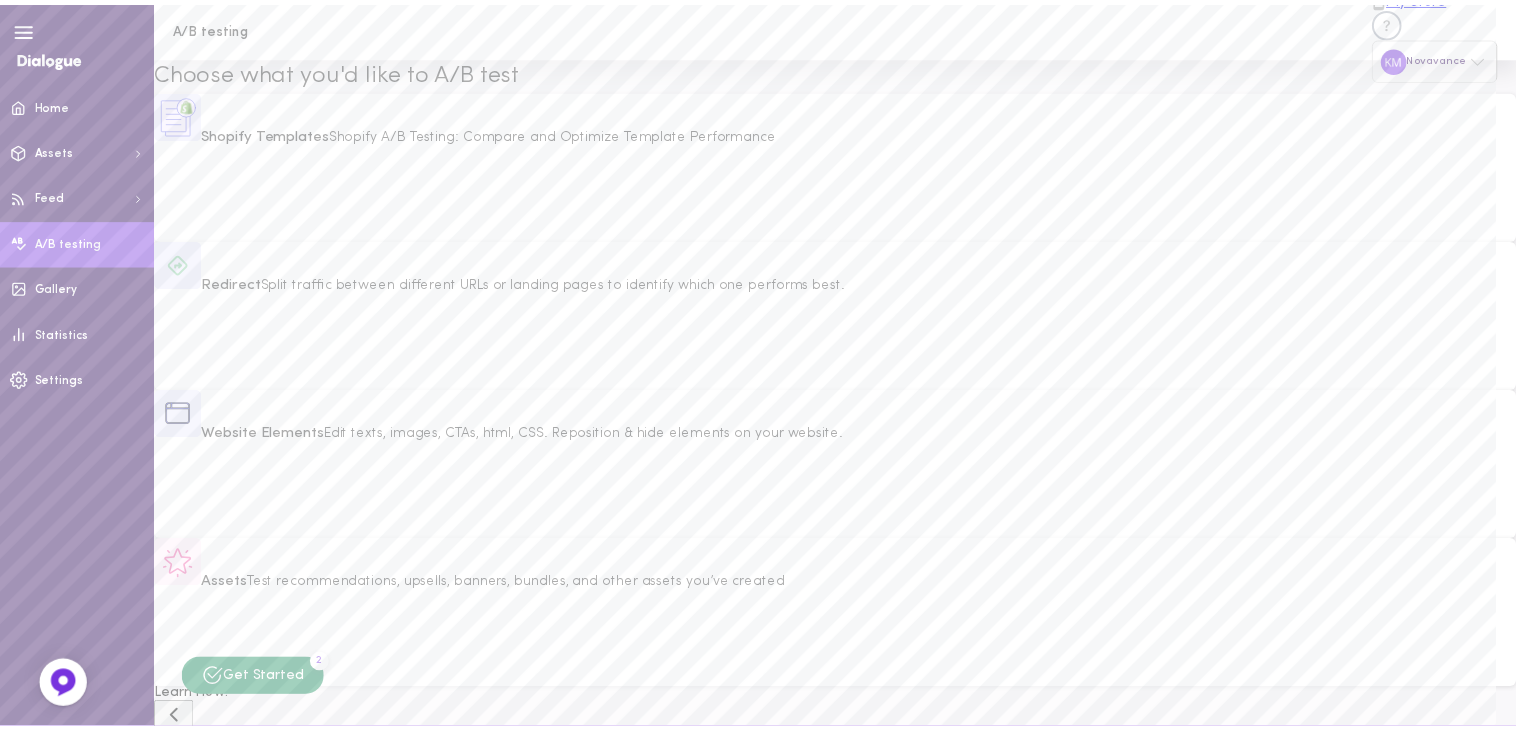 scroll, scrollTop: 0, scrollLeft: 0, axis: both 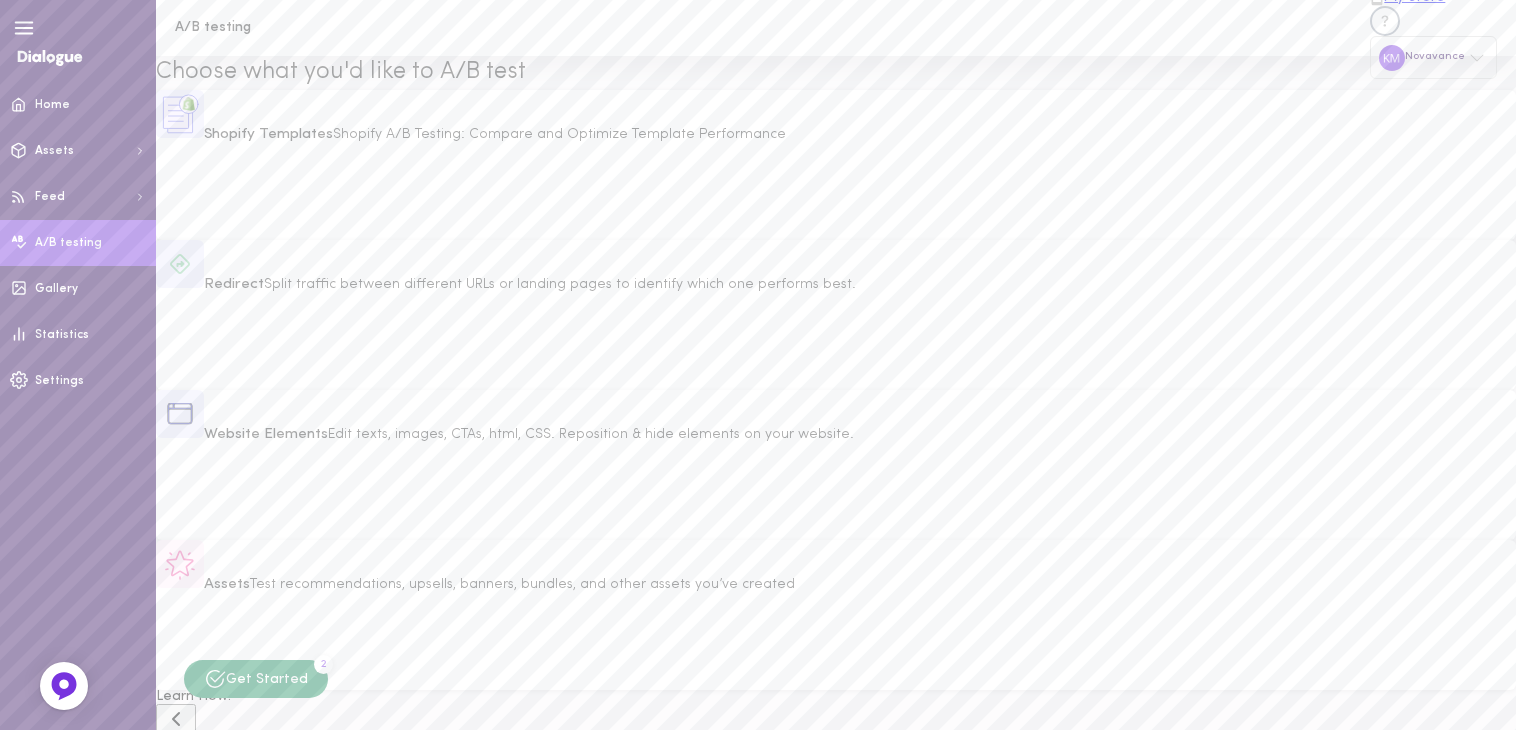 click on "Shopify Templates Shopify A/B Testing: Compare and Optimize Template Performance" at bounding box center (836, 165) 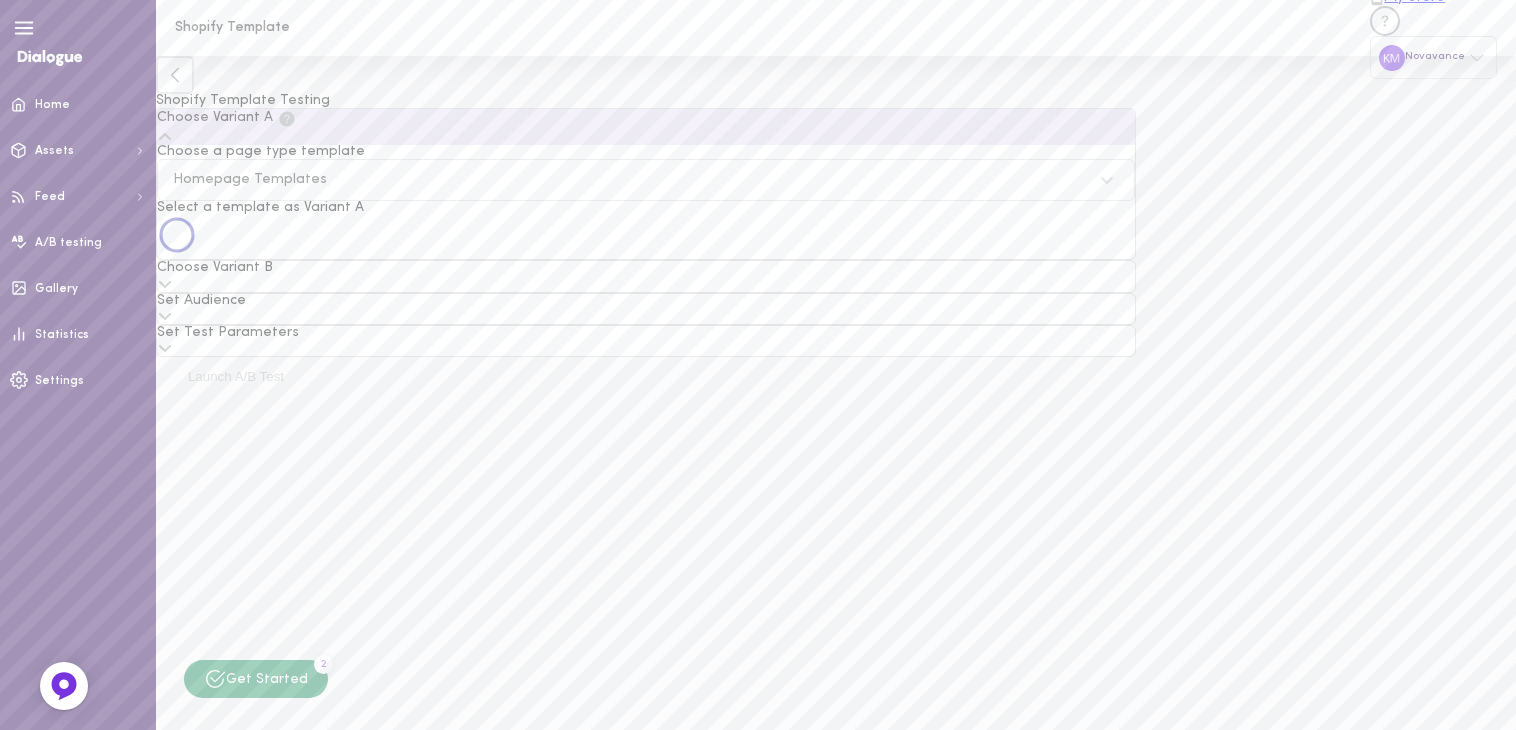 click at bounding box center [177, 235] 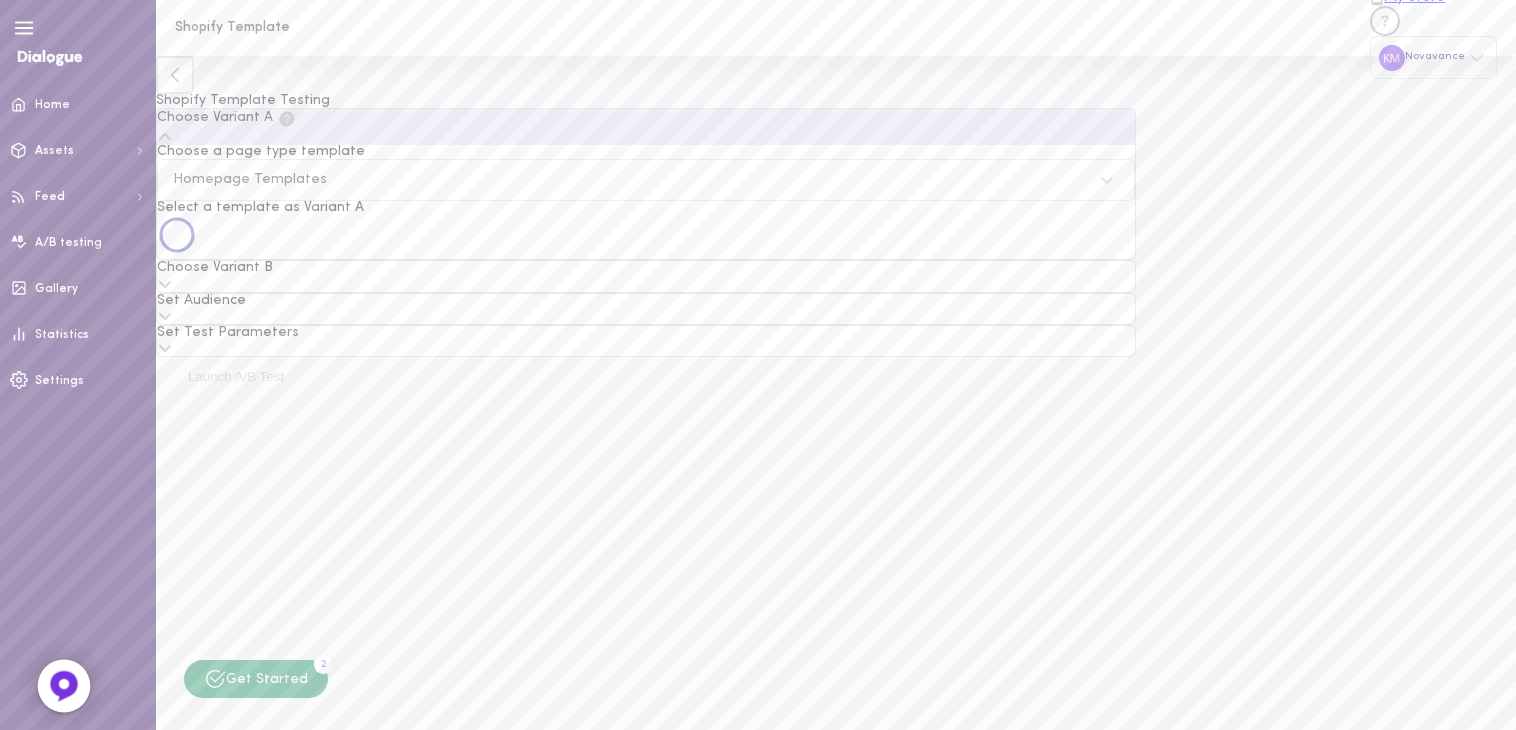 click at bounding box center [63, 685] 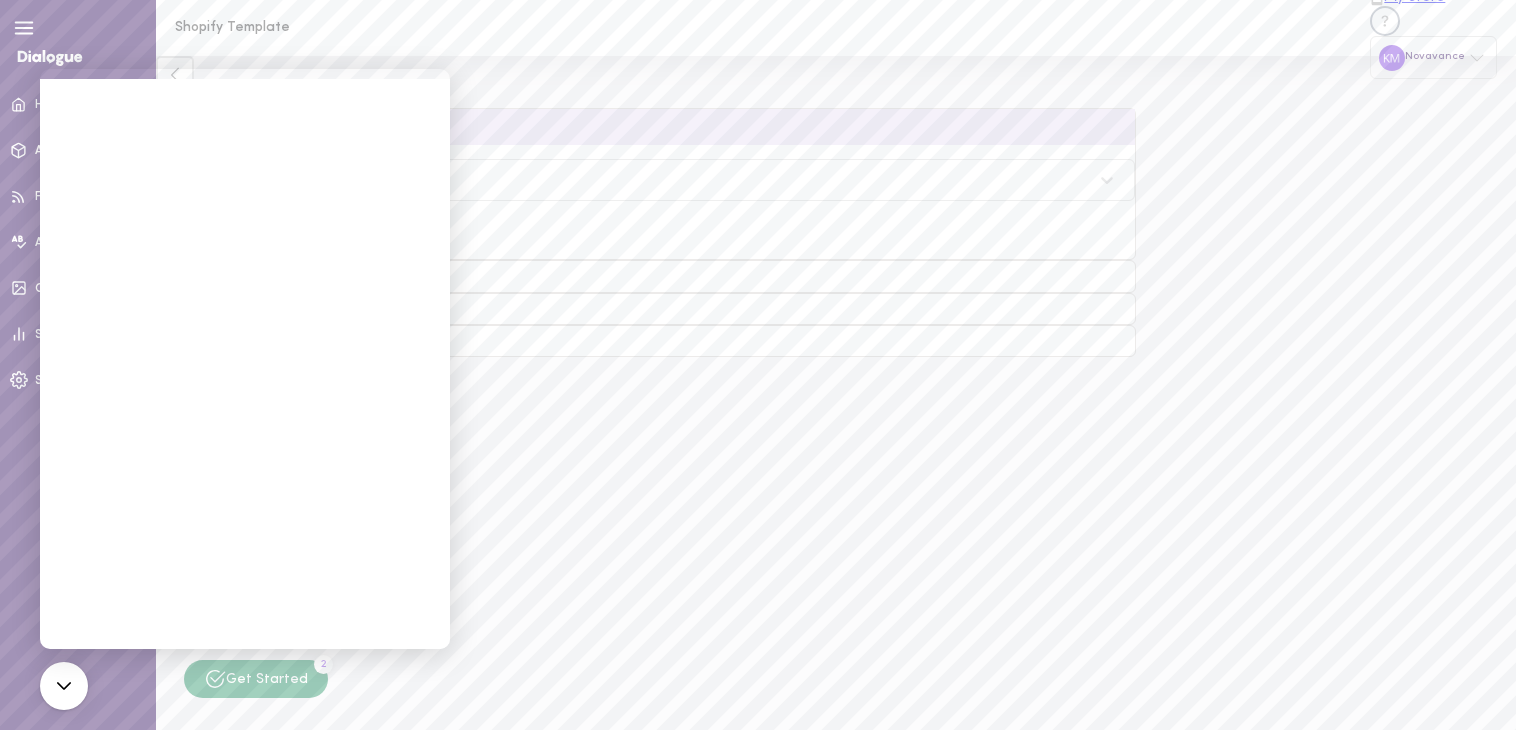 scroll, scrollTop: 136, scrollLeft: 0, axis: vertical 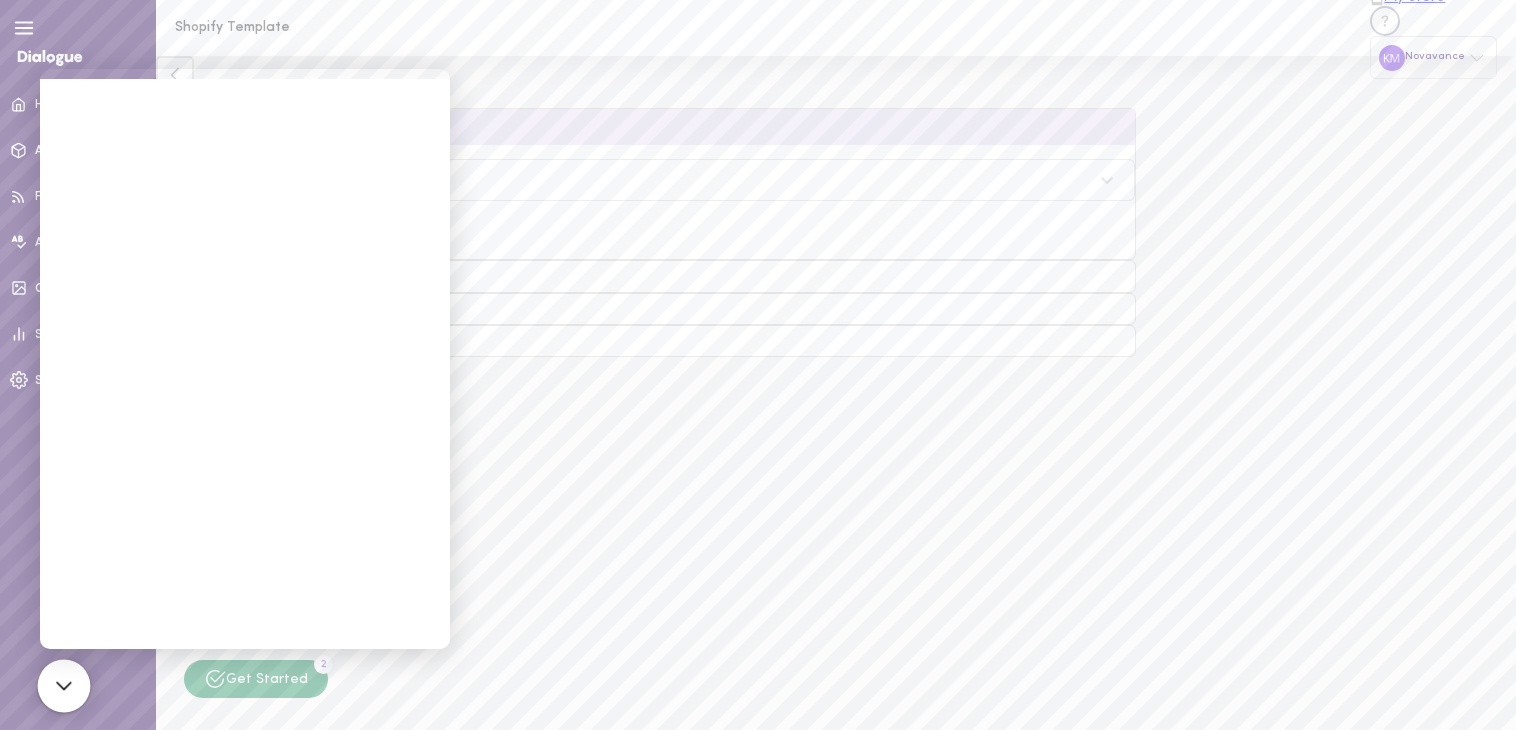 click at bounding box center [63, 685] 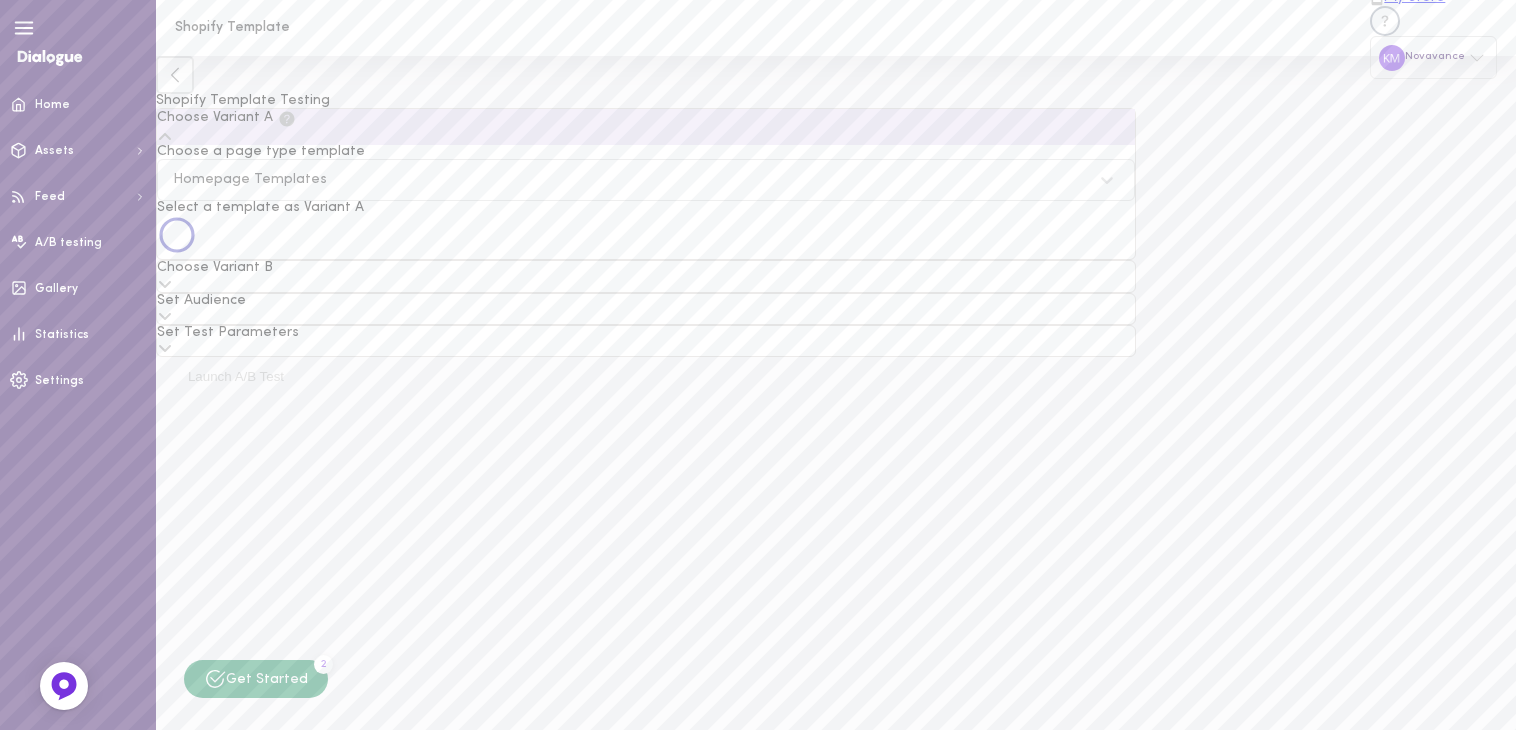 scroll, scrollTop: 0, scrollLeft: 0, axis: both 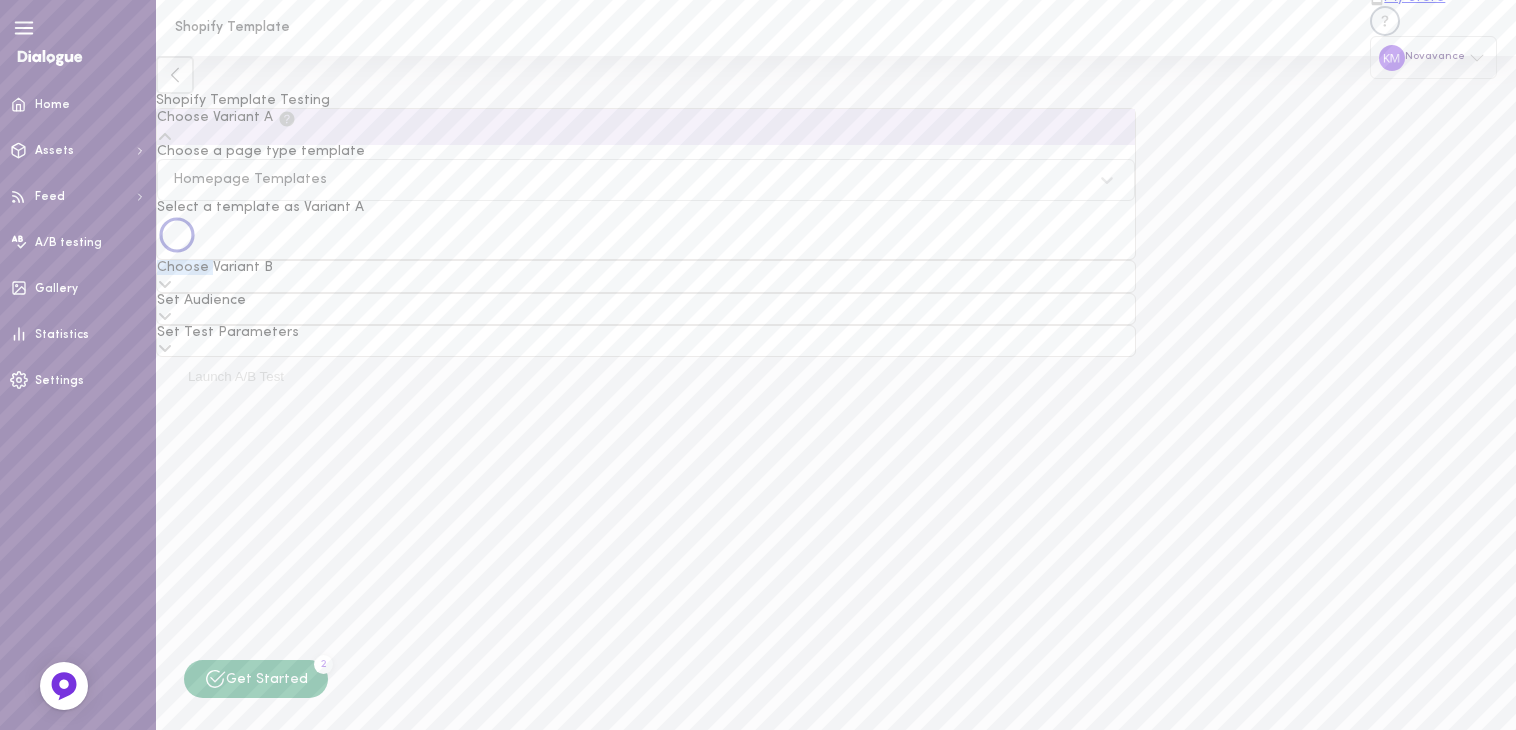 click on "Select a template as Variant A" at bounding box center [646, 230] 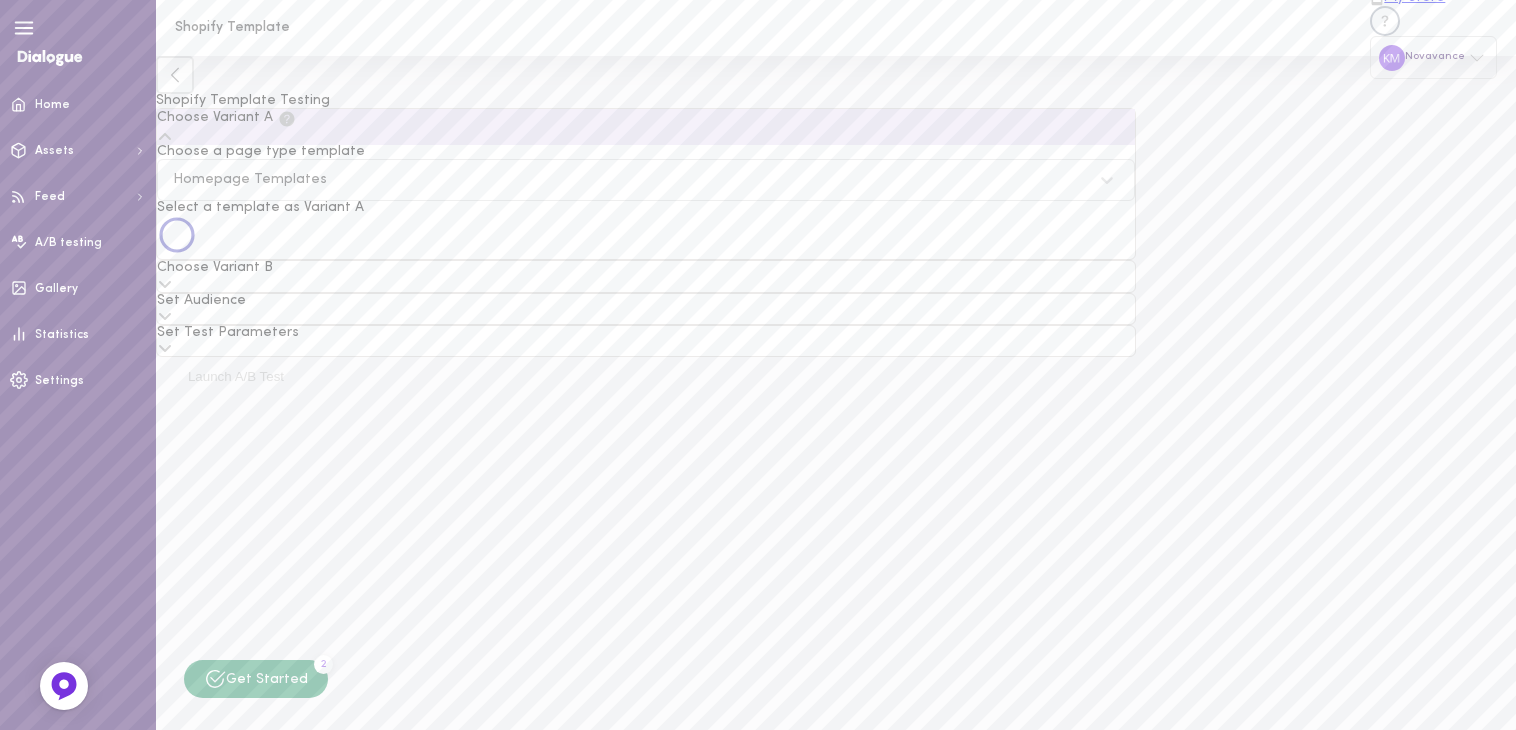 click on "Homepage Templates" at bounding box center (250, 180) 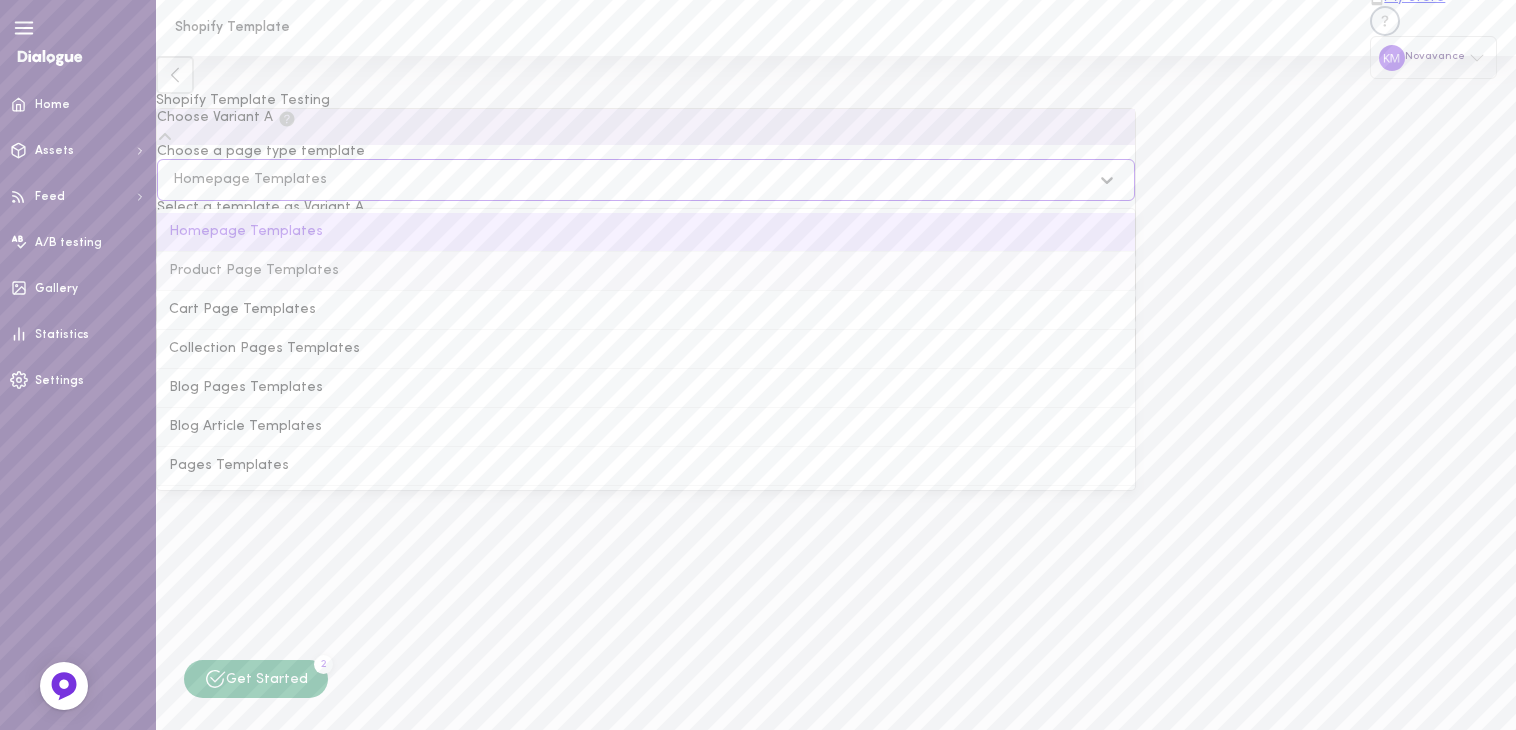 click on "Product Page Templates" at bounding box center (646, 271) 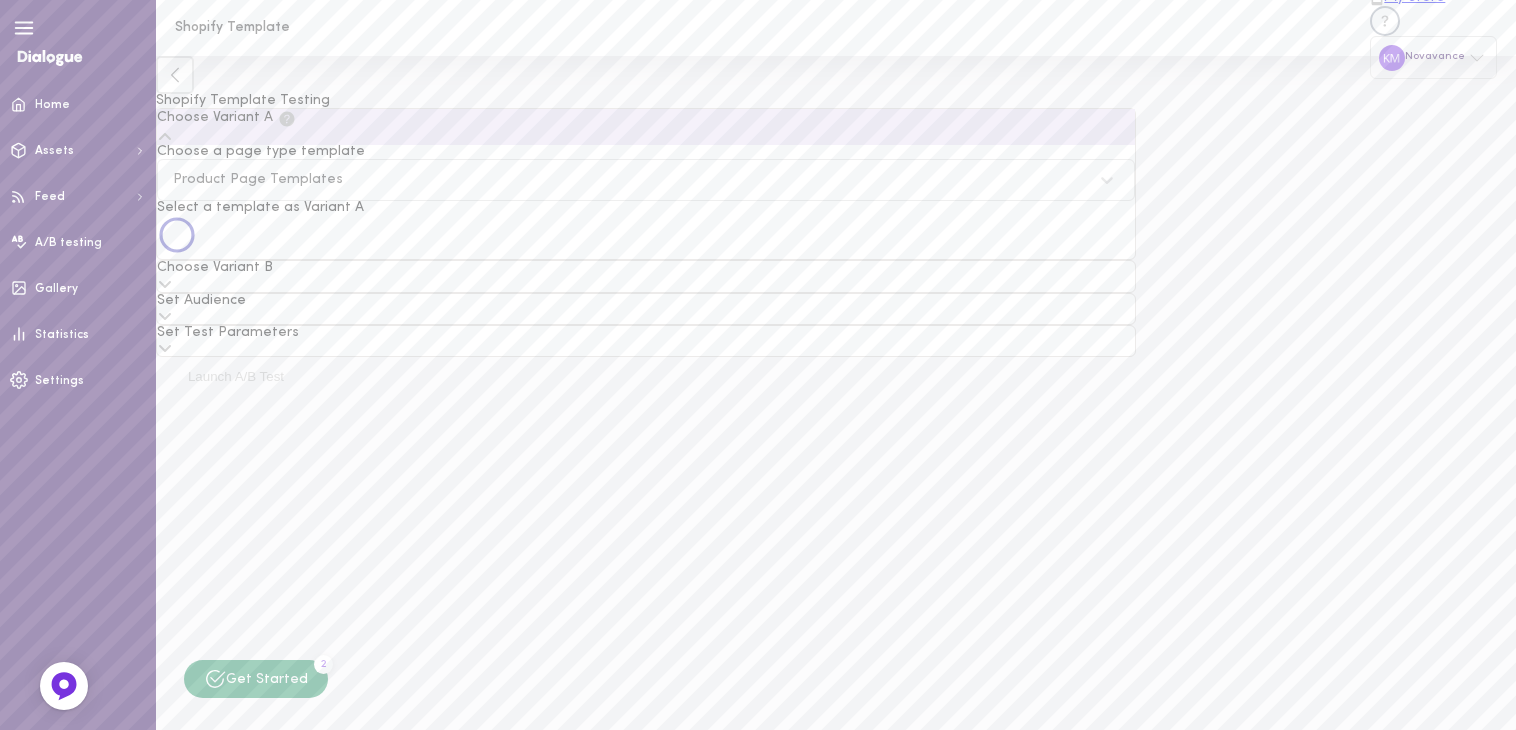 click at bounding box center (646, 237) 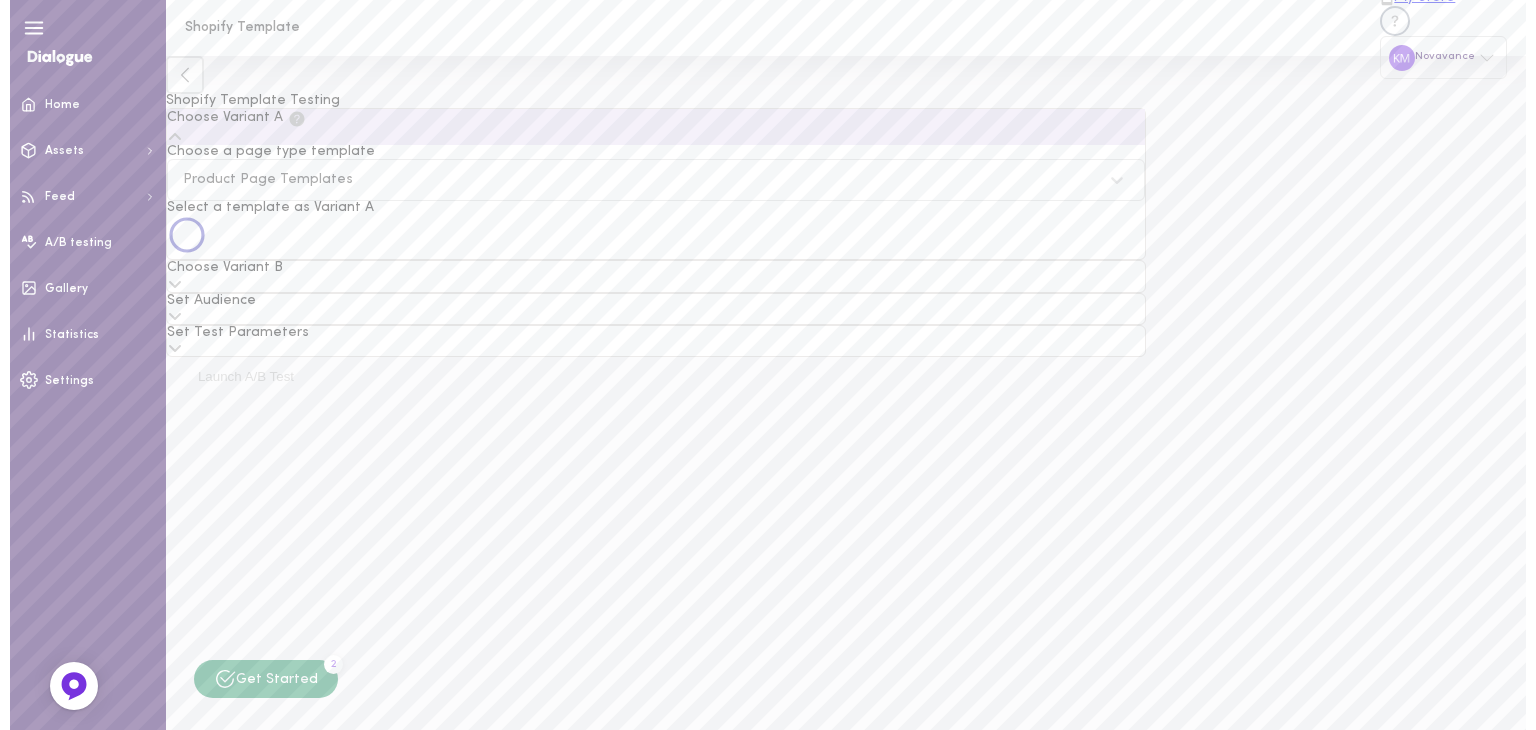 scroll, scrollTop: 0, scrollLeft: 0, axis: both 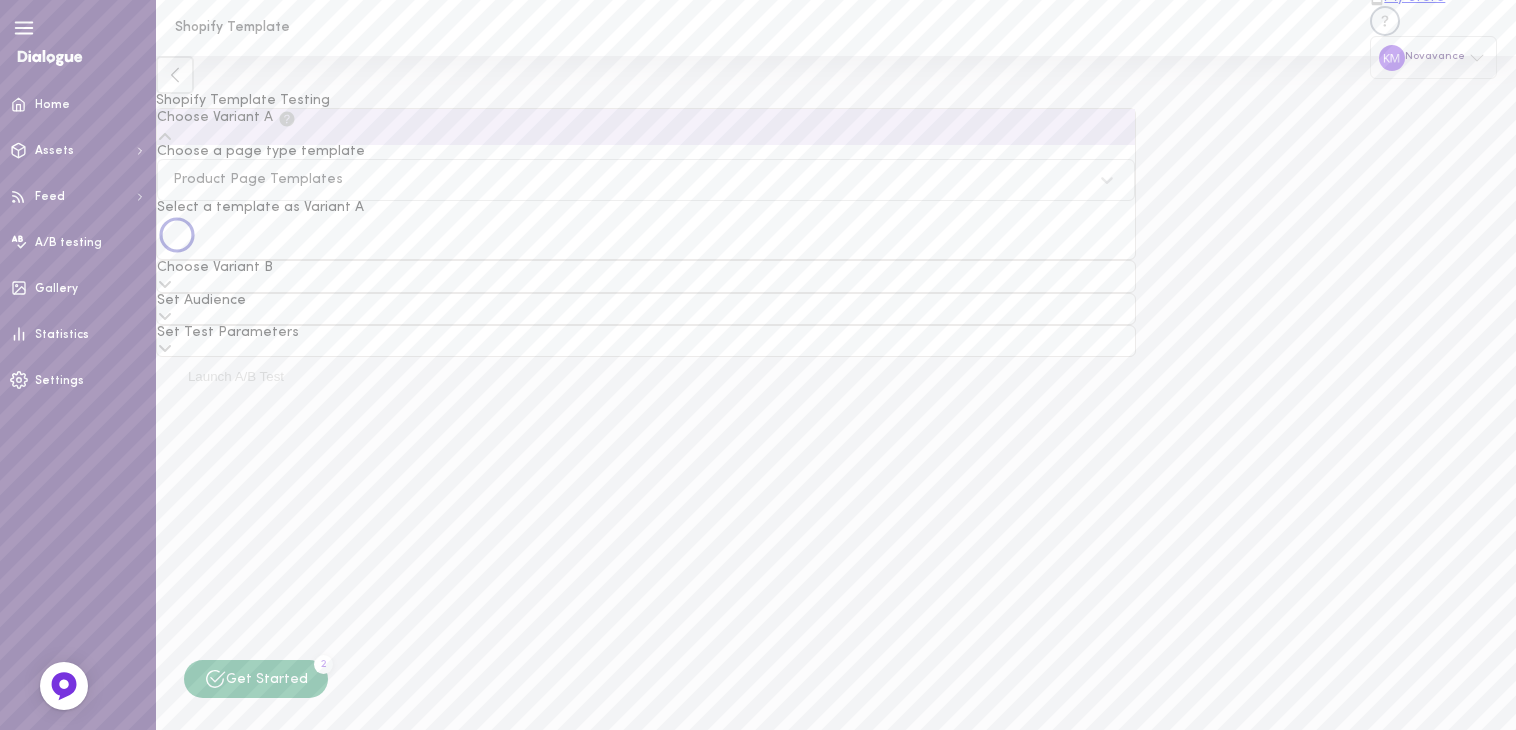 click on "Novavance" at bounding box center [1433, 57] 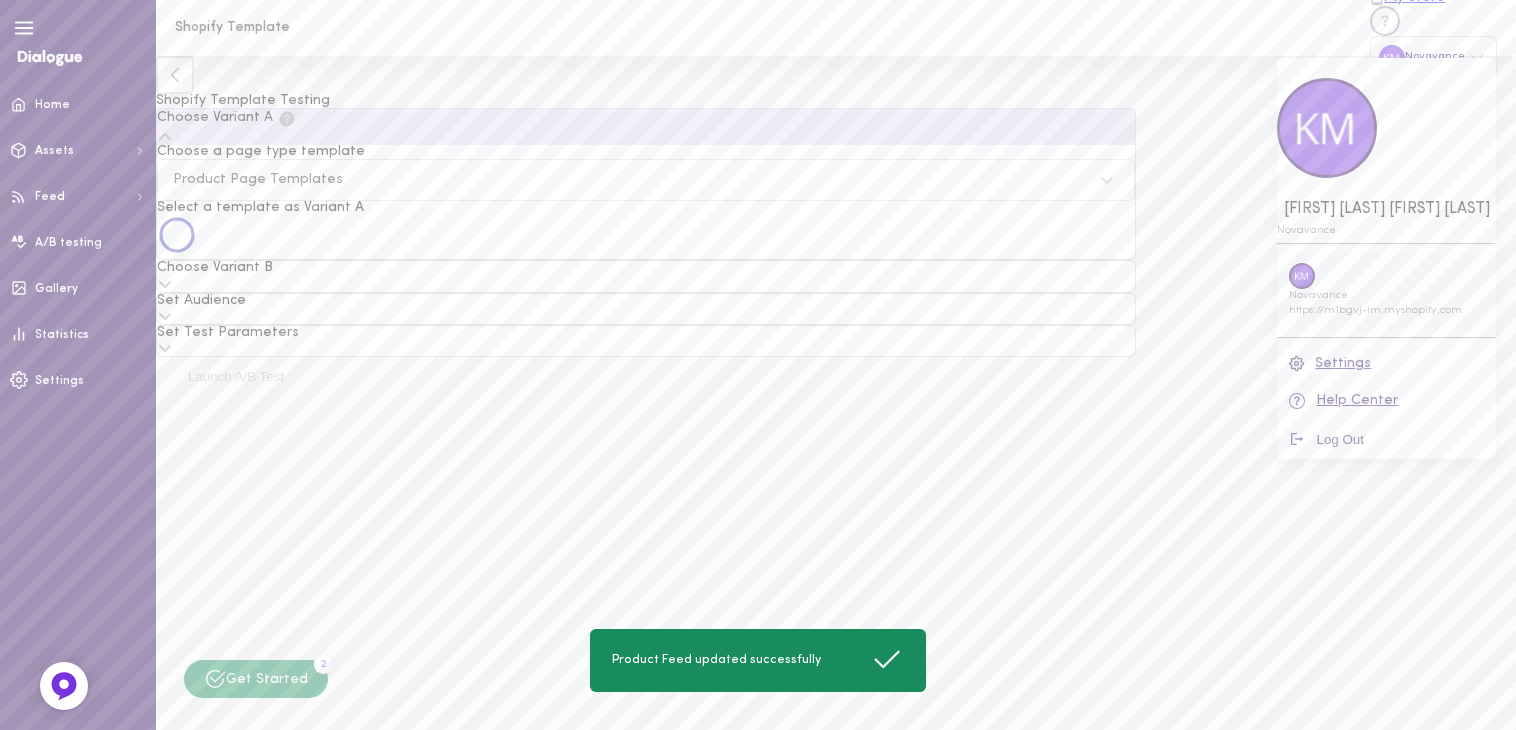 click on "https://m1bgvj-im.myshopify.com" at bounding box center (1387, 311) 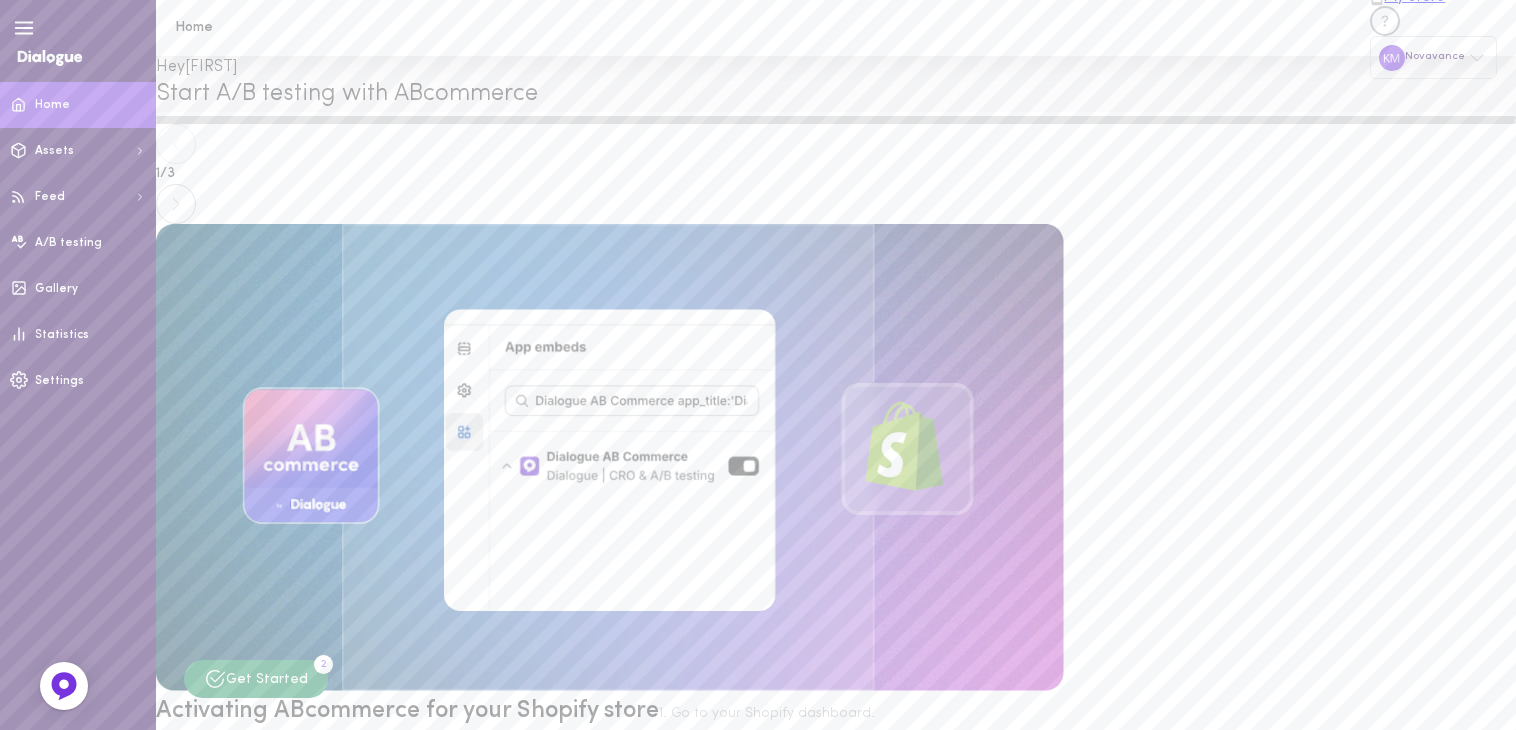 scroll, scrollTop: 0, scrollLeft: 0, axis: both 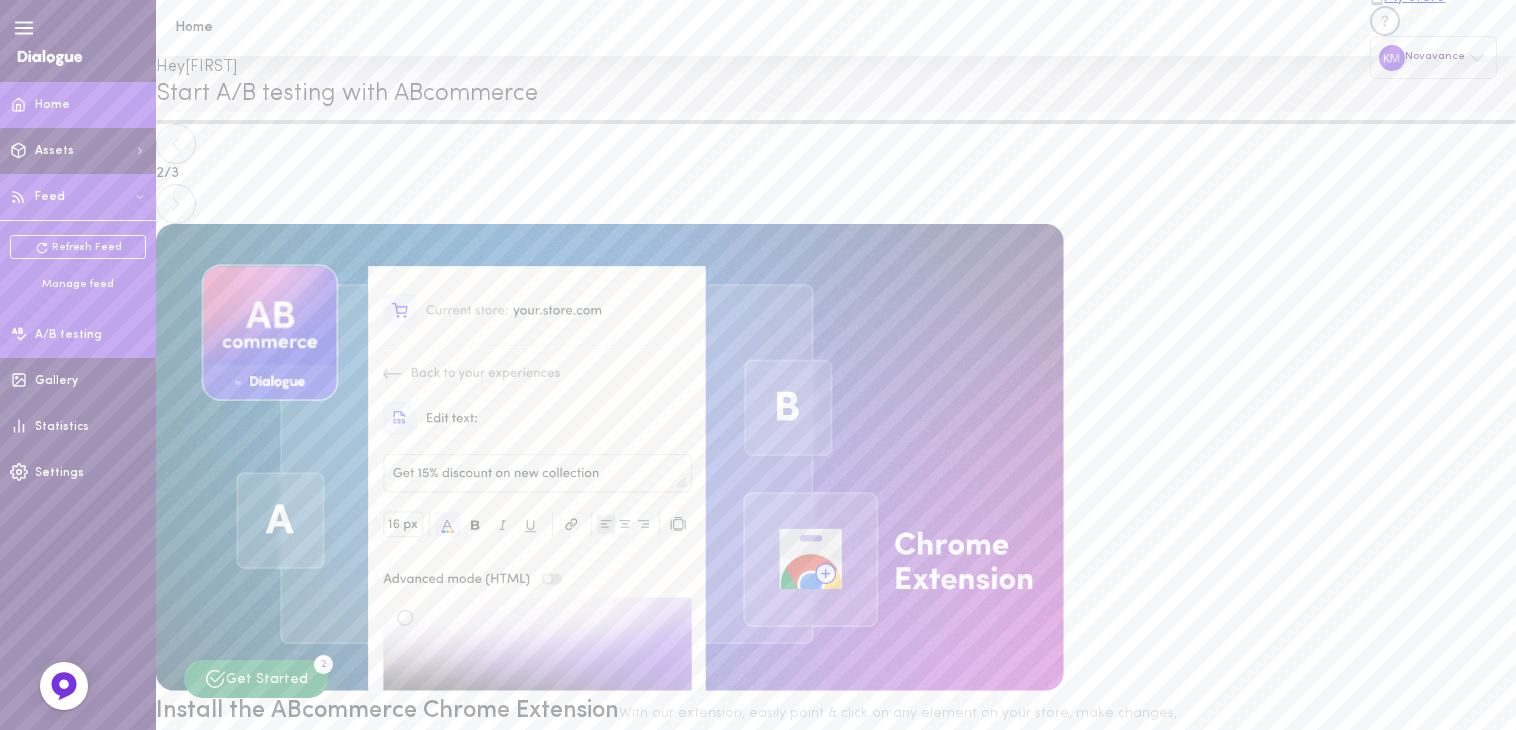 click on "A/B testing" at bounding box center (68, 335) 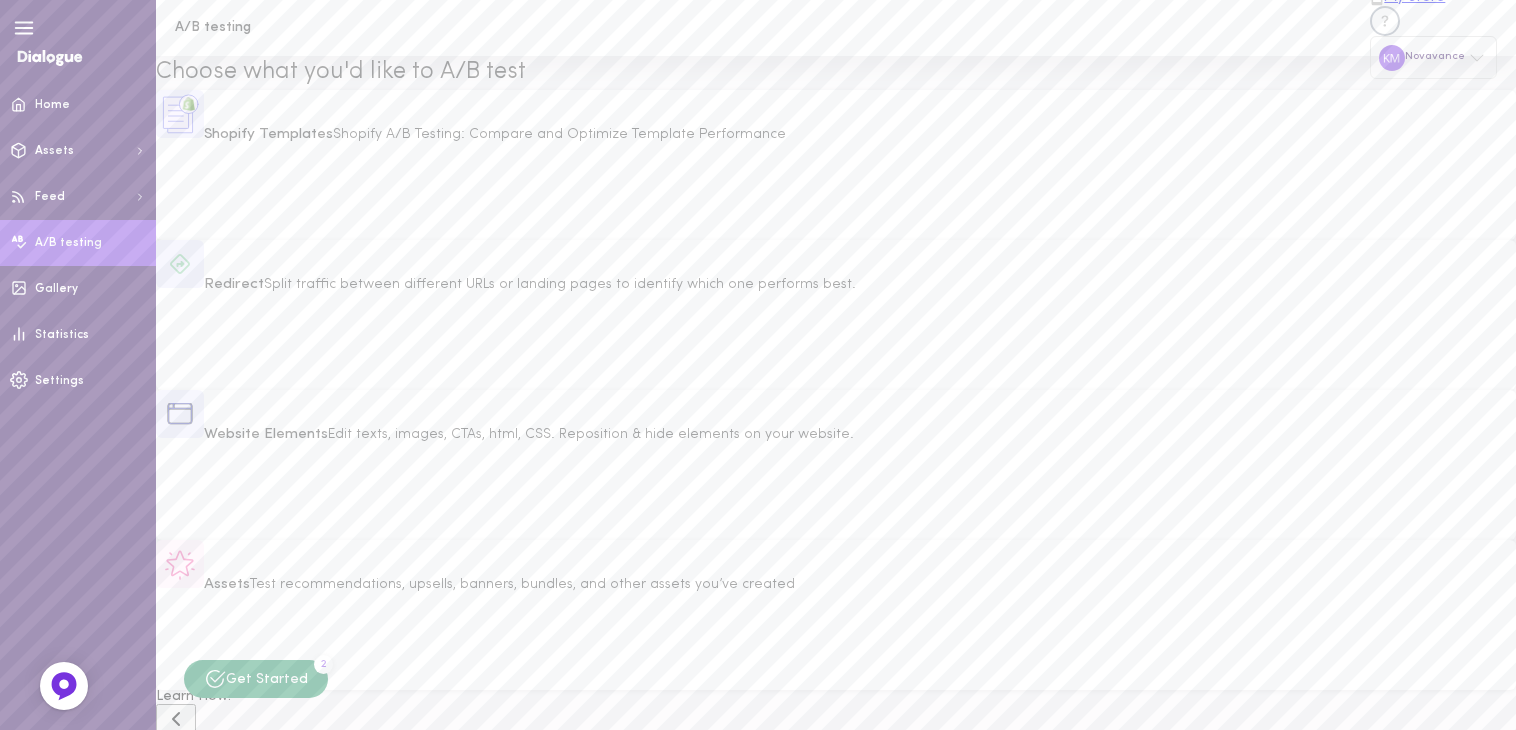 click on "Shopify A/B Testing: Compare and Optimize Template Performance" at bounding box center (559, 134) 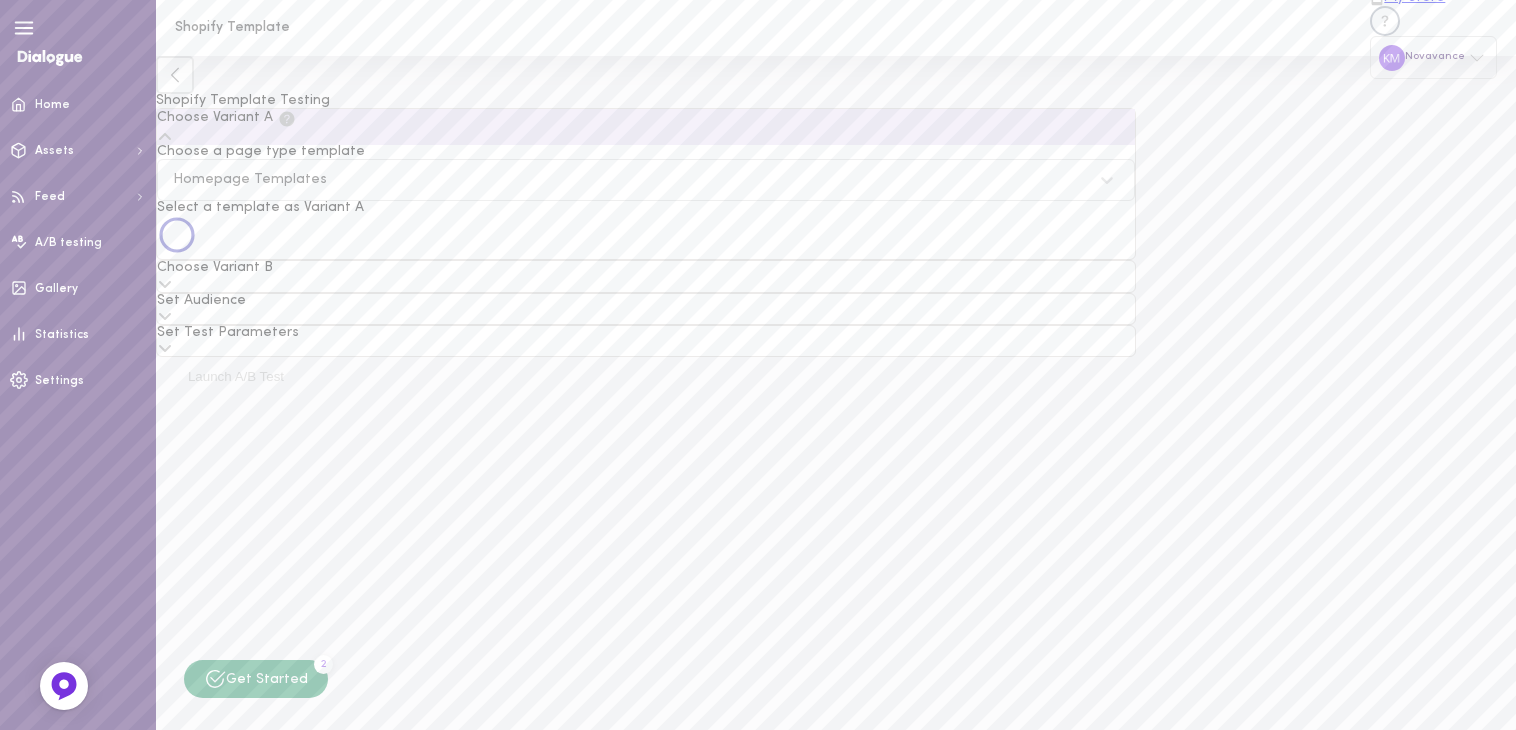 click on "Homepage Templates" at bounding box center (626, 180) 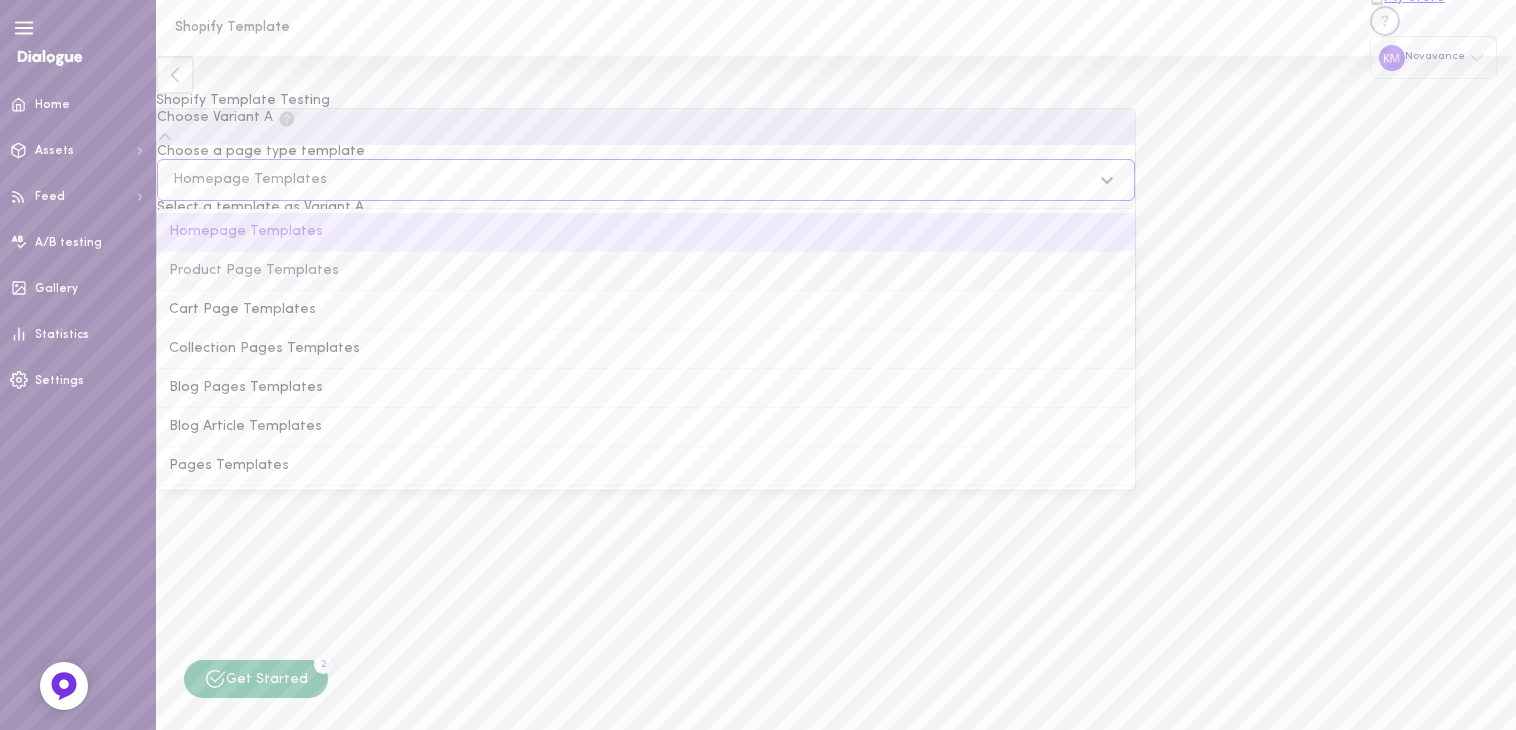 click on "Product Page Templates" at bounding box center [646, 271] 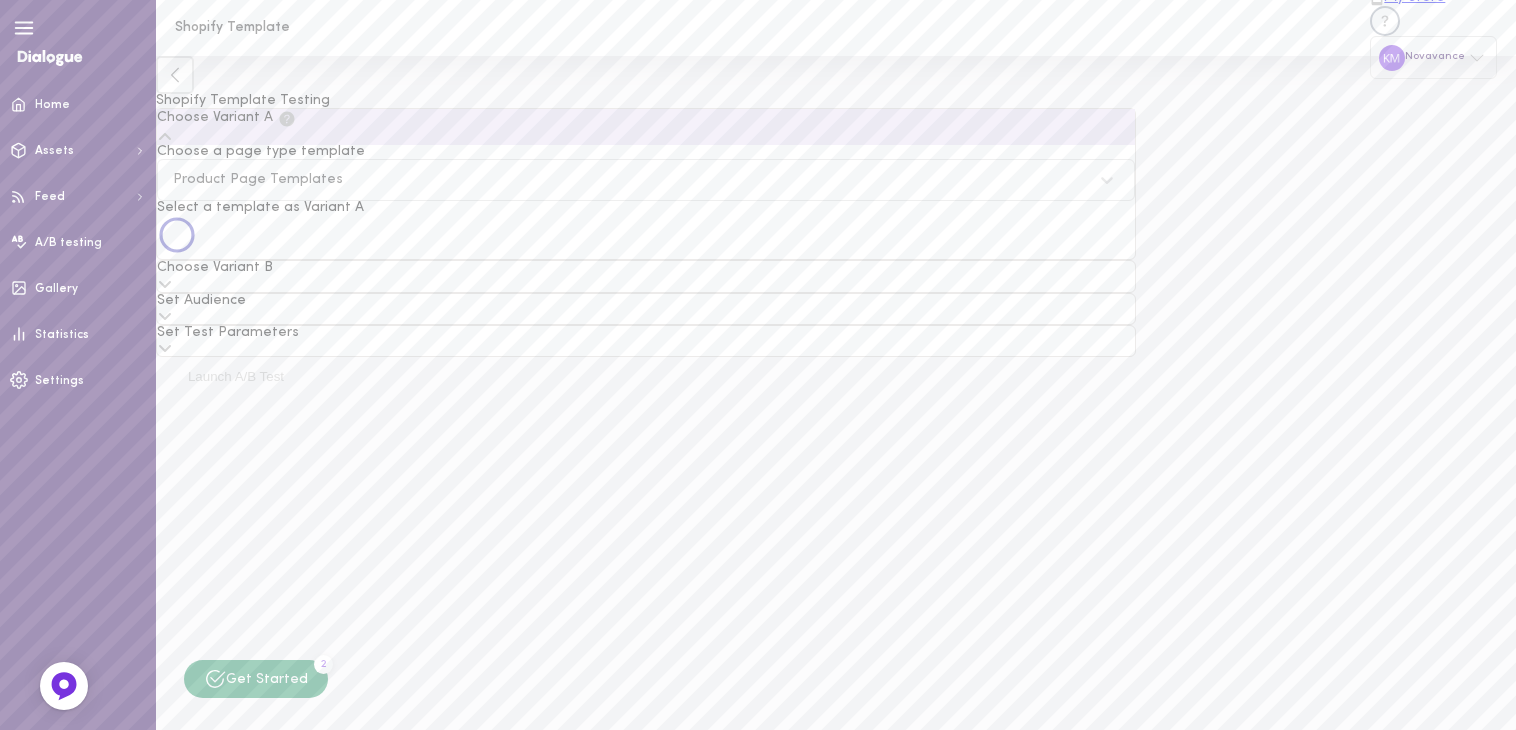 click at bounding box center (646, 237) 